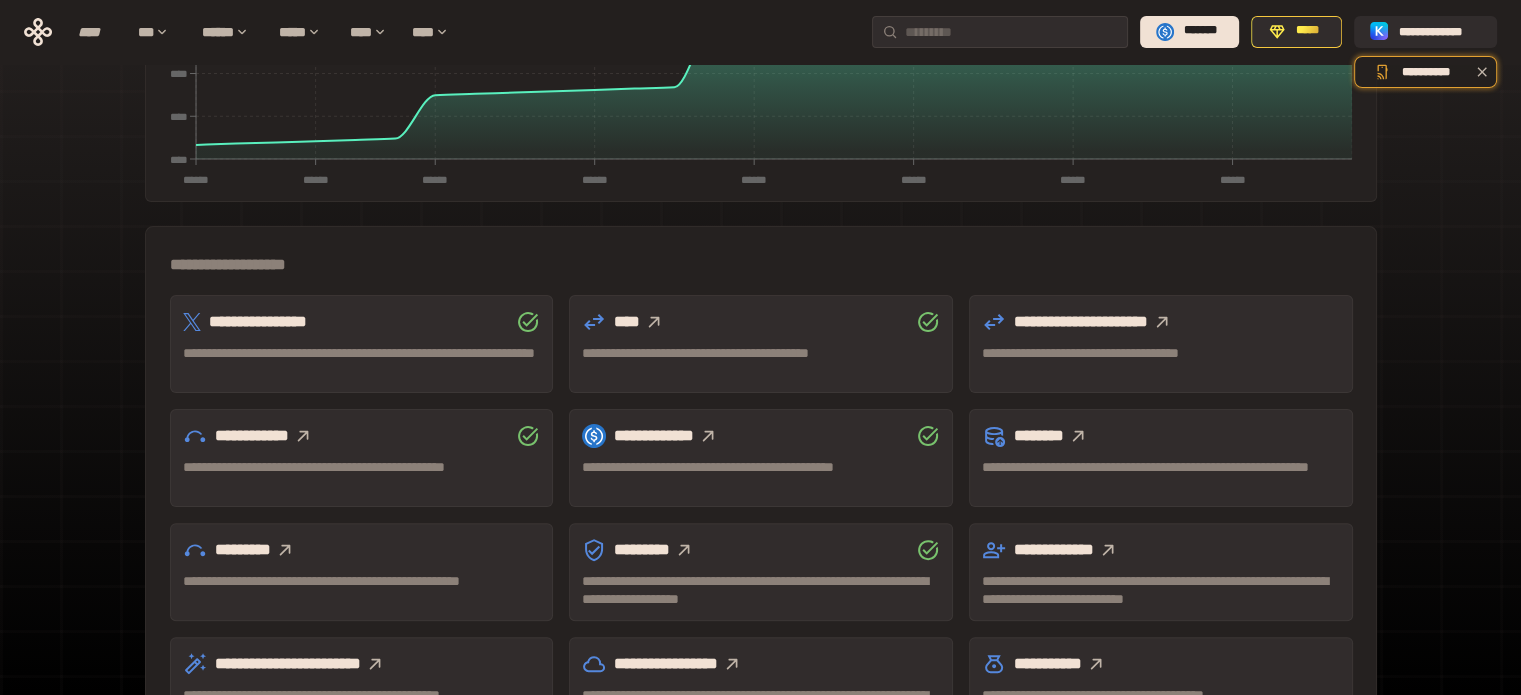 scroll, scrollTop: 500, scrollLeft: 0, axis: vertical 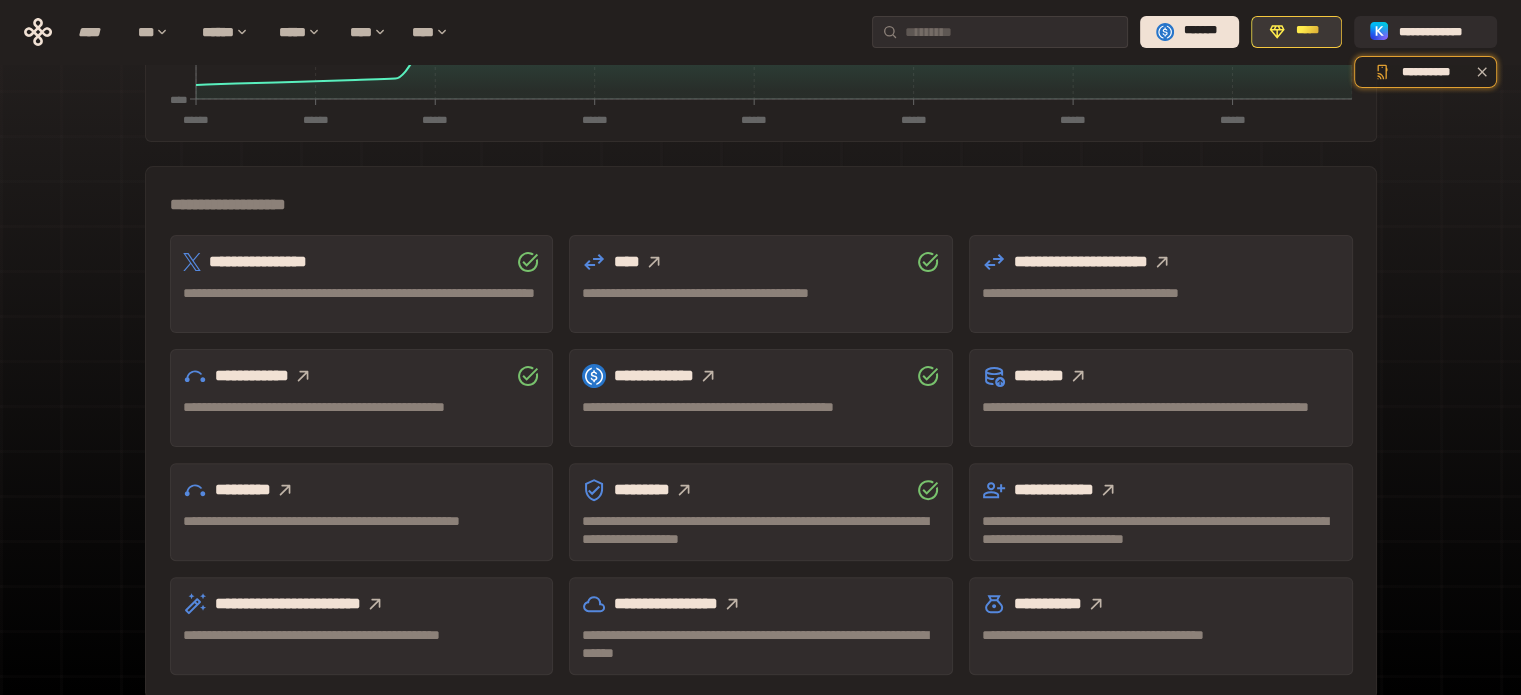 click 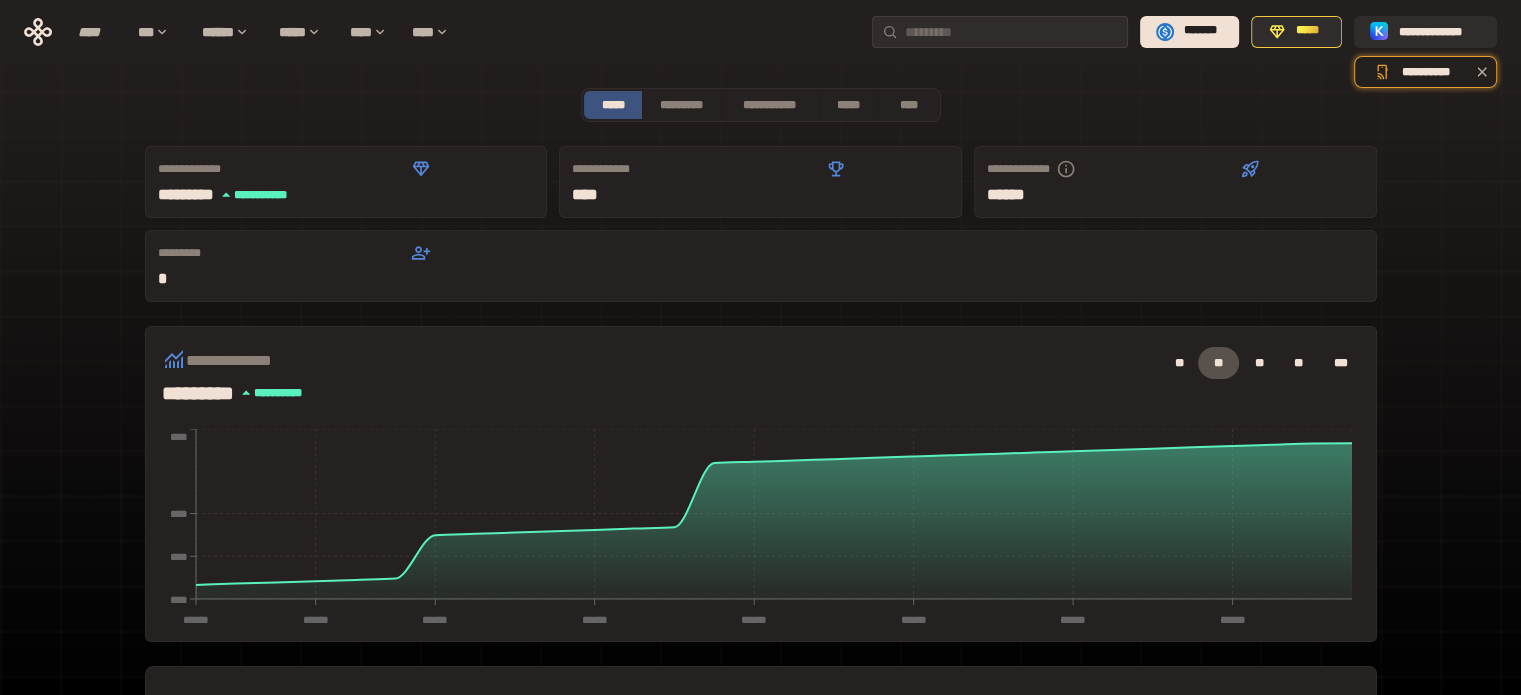 scroll, scrollTop: 0, scrollLeft: 0, axis: both 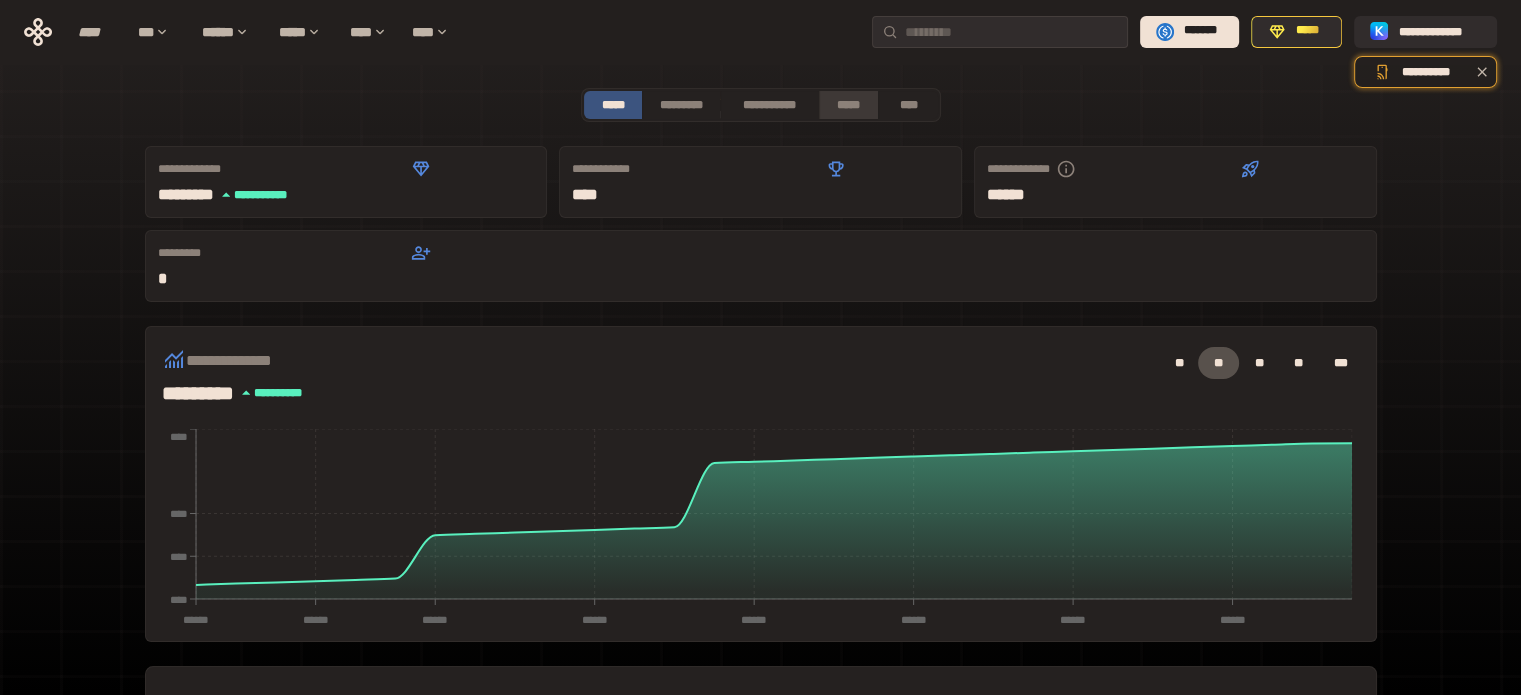 click on "*****" at bounding box center [849, 105] 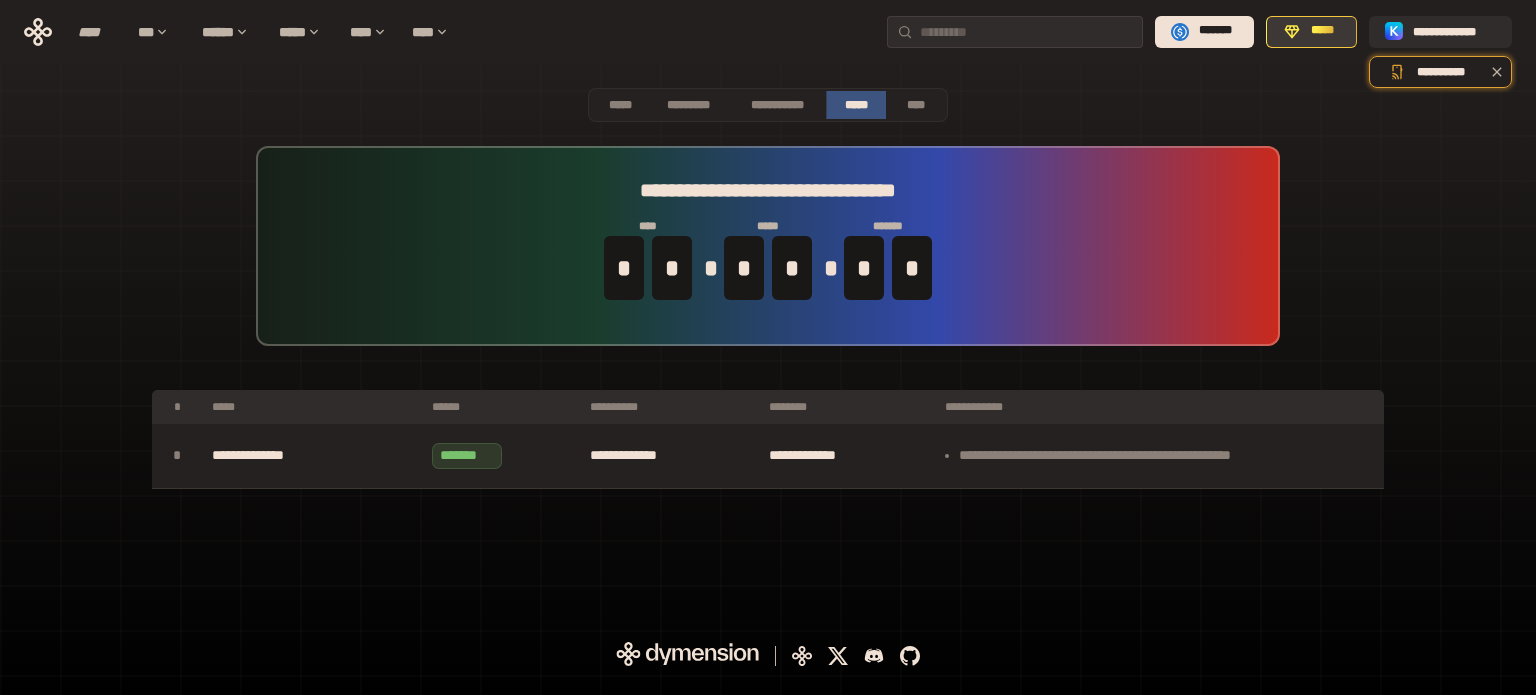 click 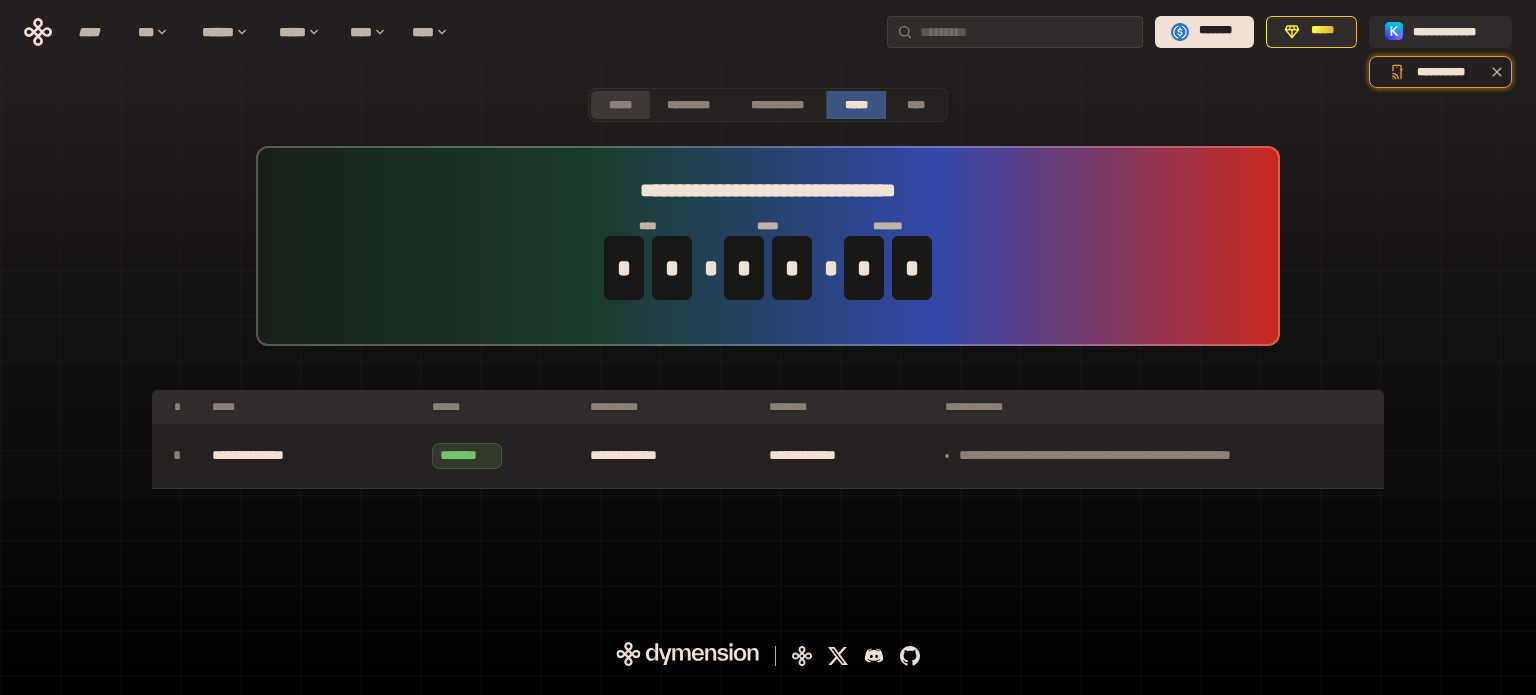 click on "*****" at bounding box center (620, 105) 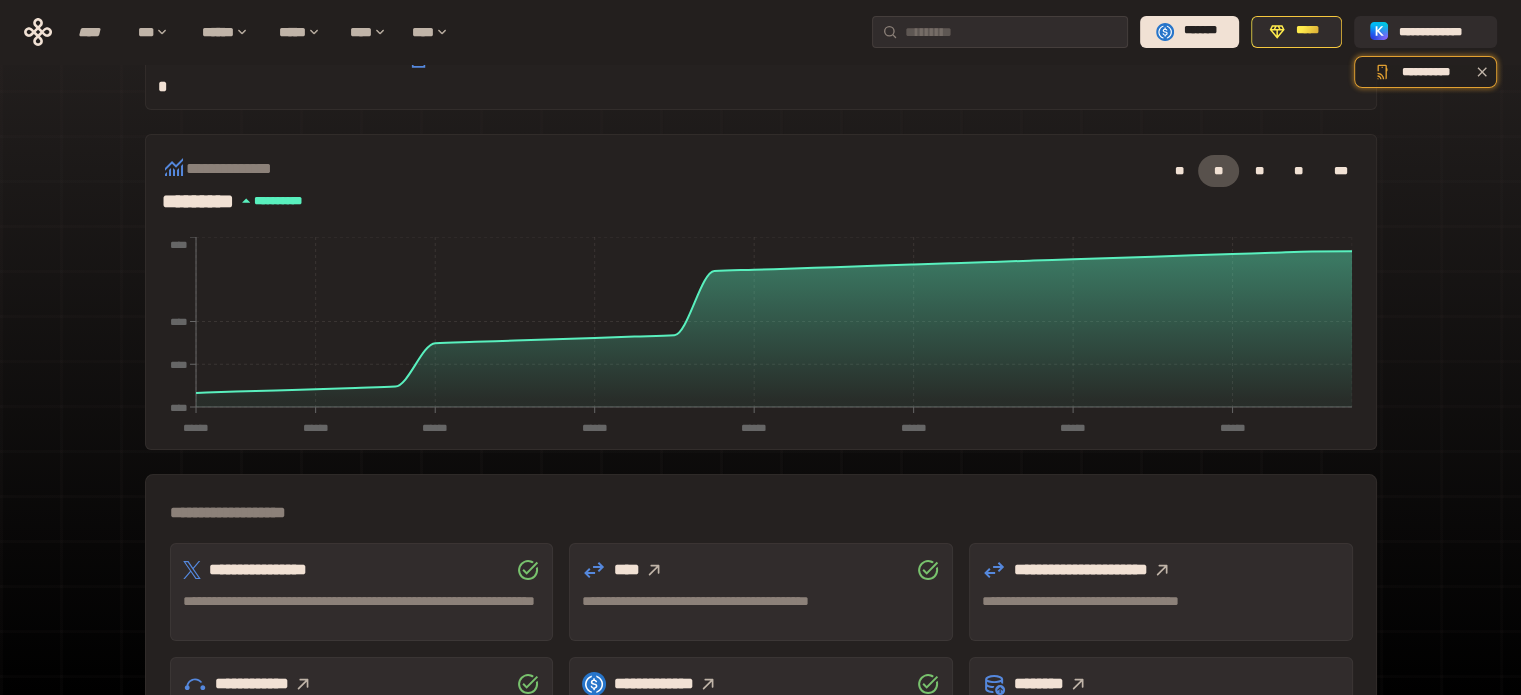scroll, scrollTop: 200, scrollLeft: 0, axis: vertical 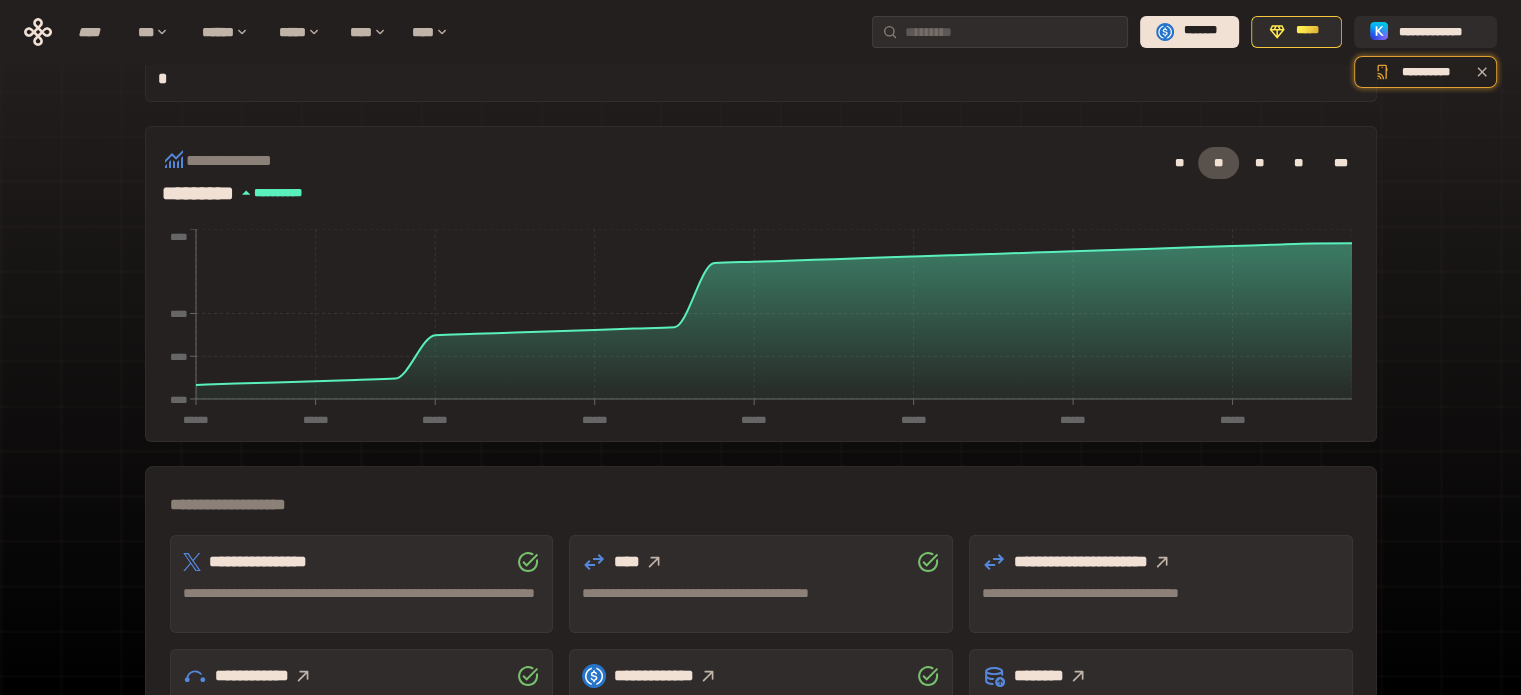 click on "****" at bounding box center [761, 562] 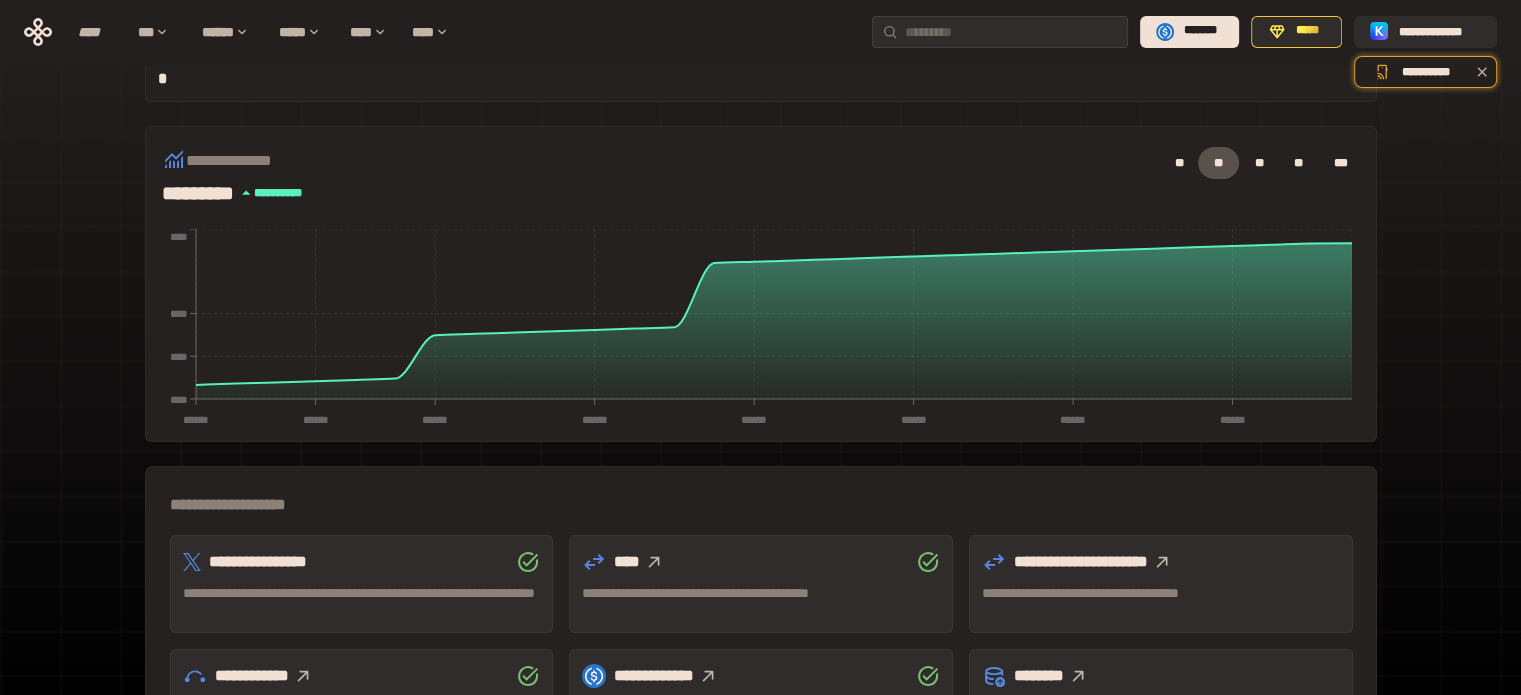 click 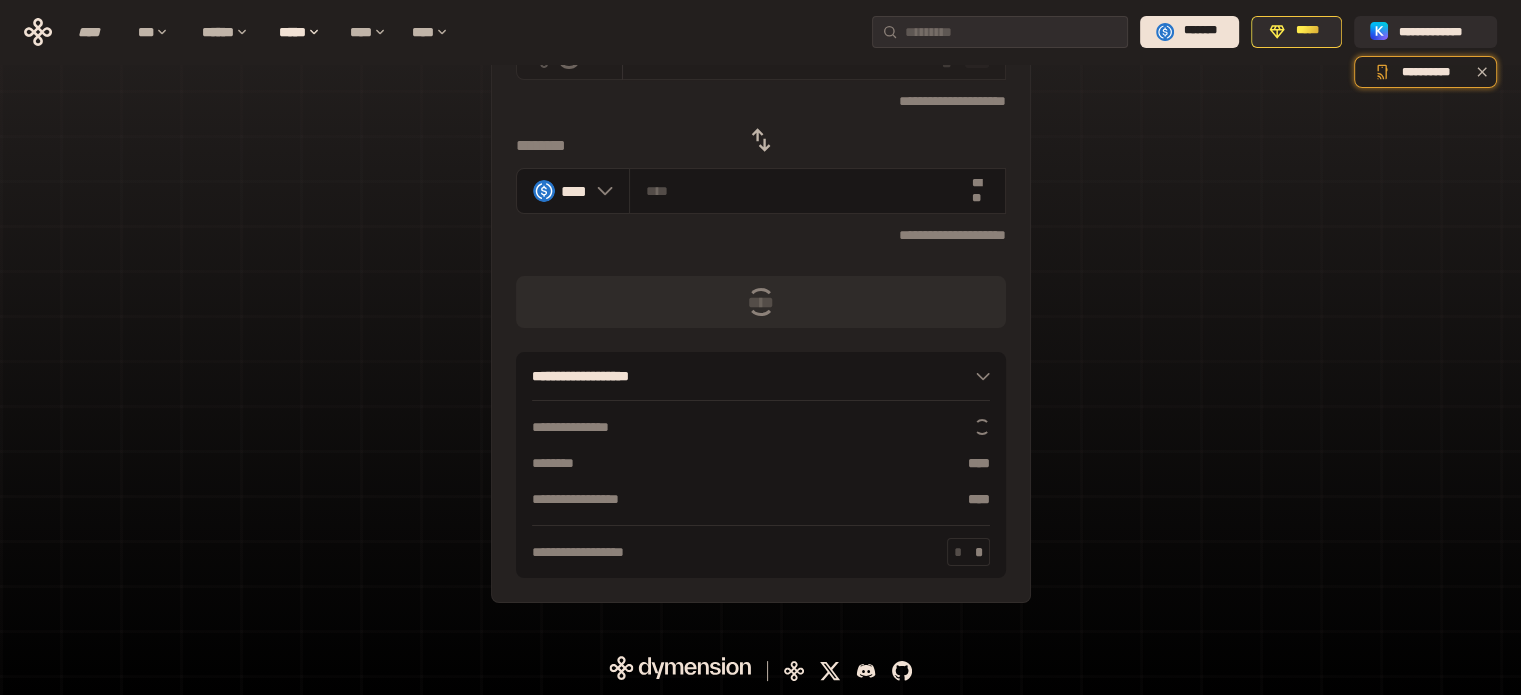 scroll, scrollTop: 0, scrollLeft: 0, axis: both 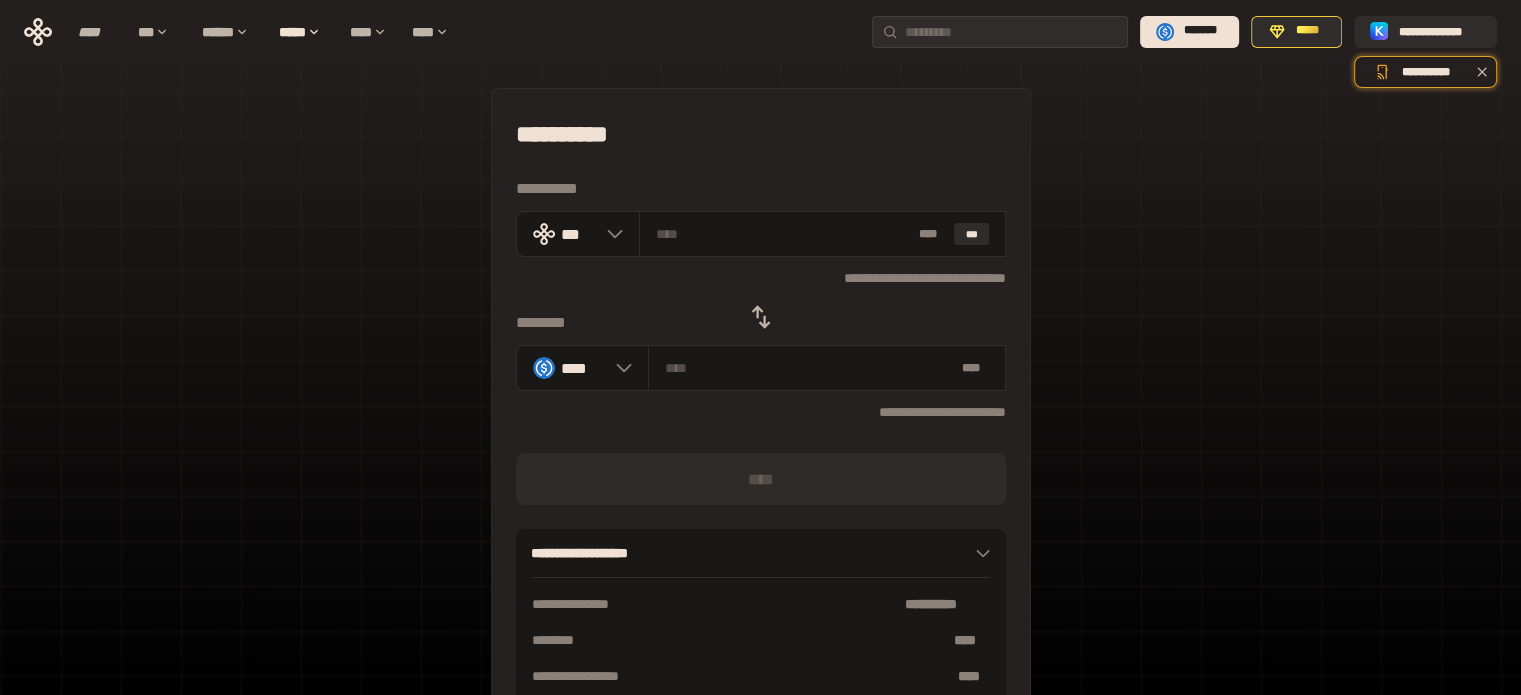 click on "**********" at bounding box center (761, 277) 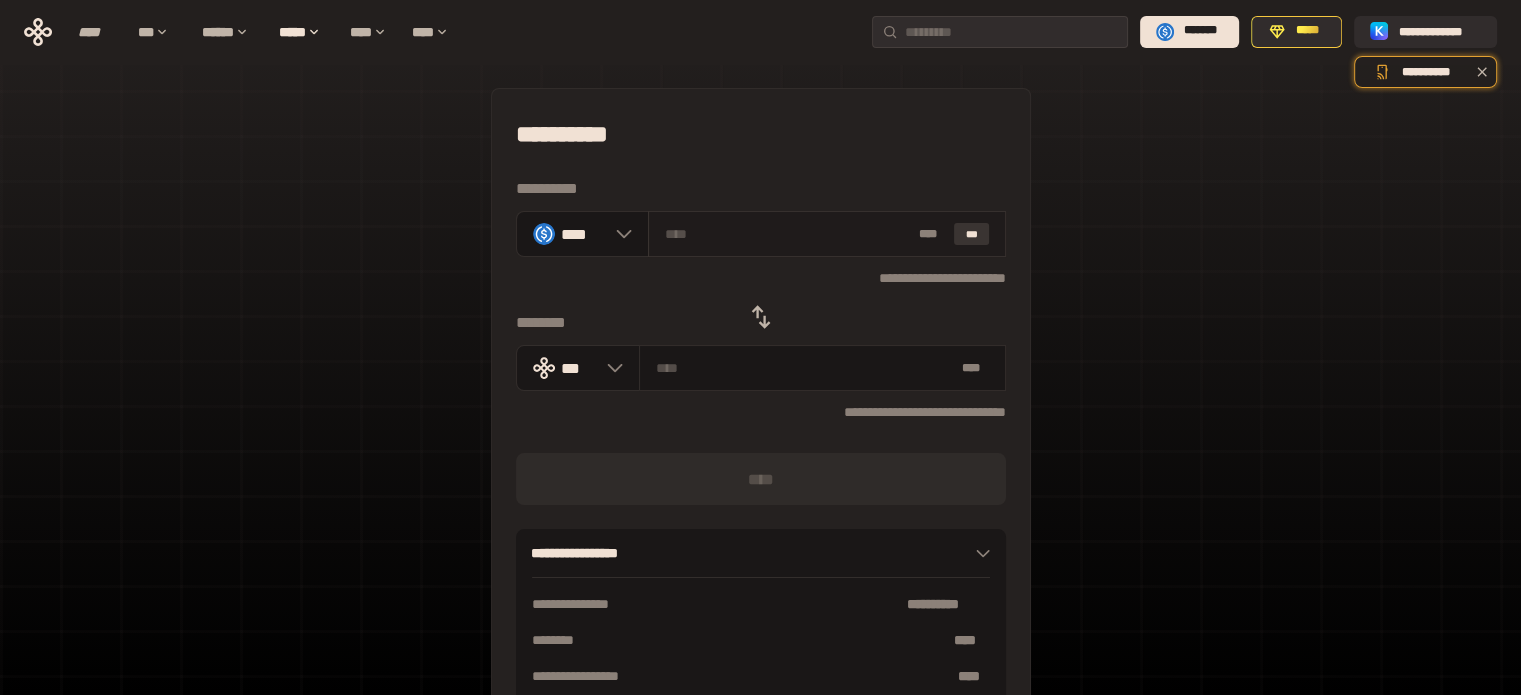 click on "***" at bounding box center (972, 234) 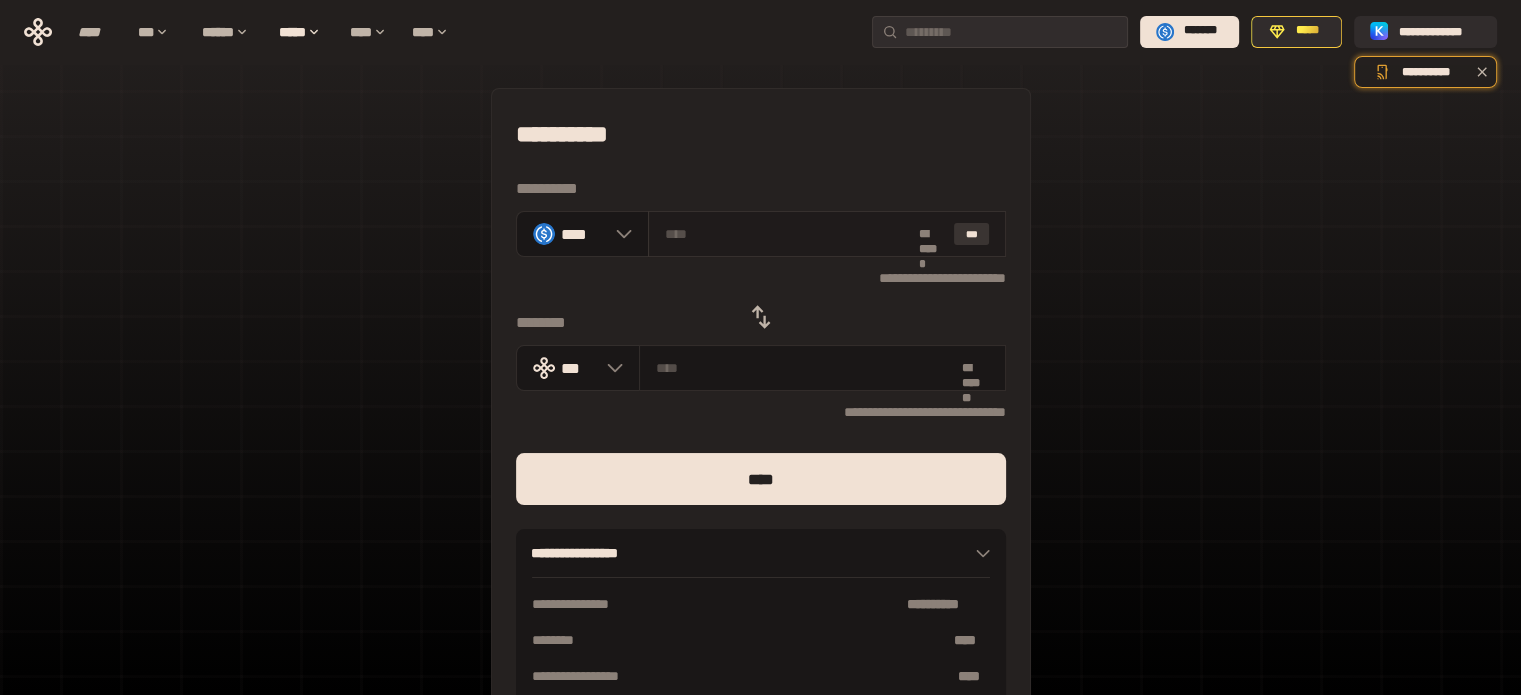 type on "*********" 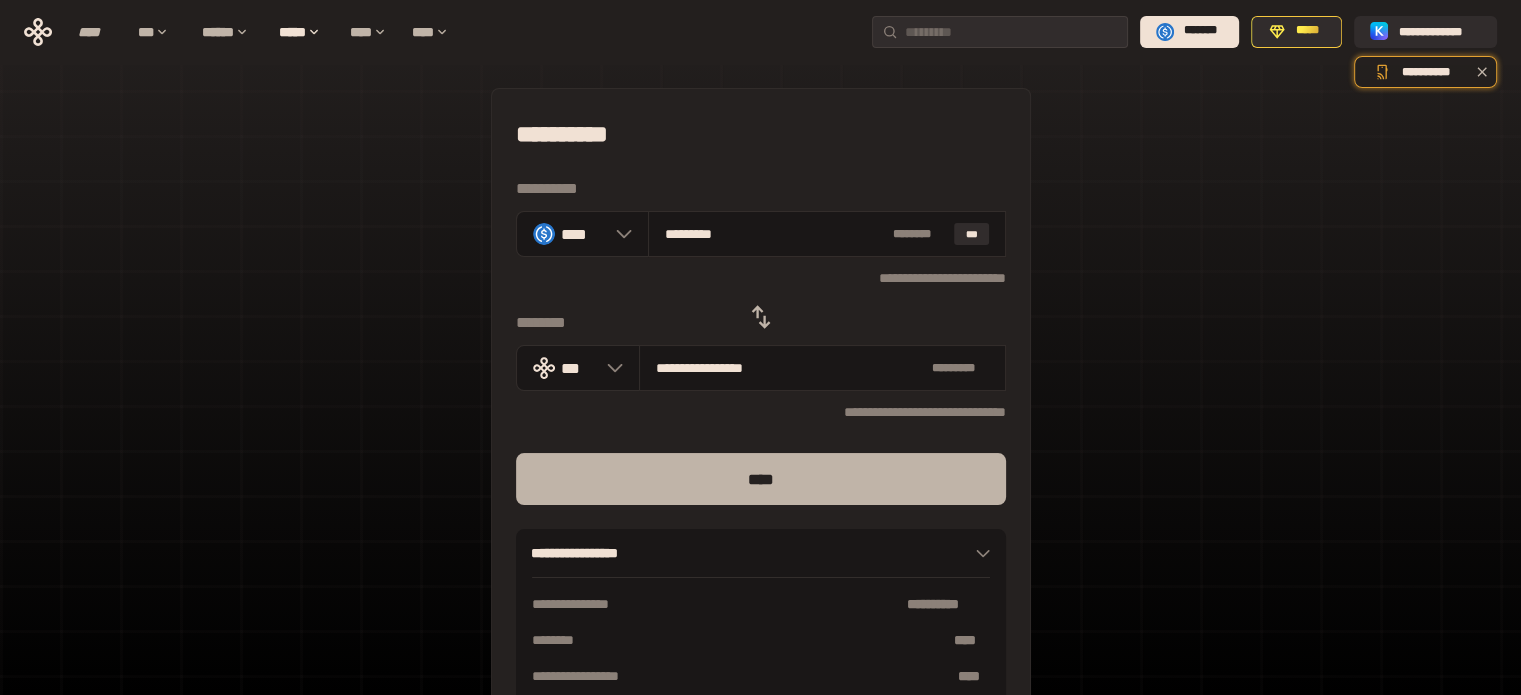 click on "****" at bounding box center (761, 479) 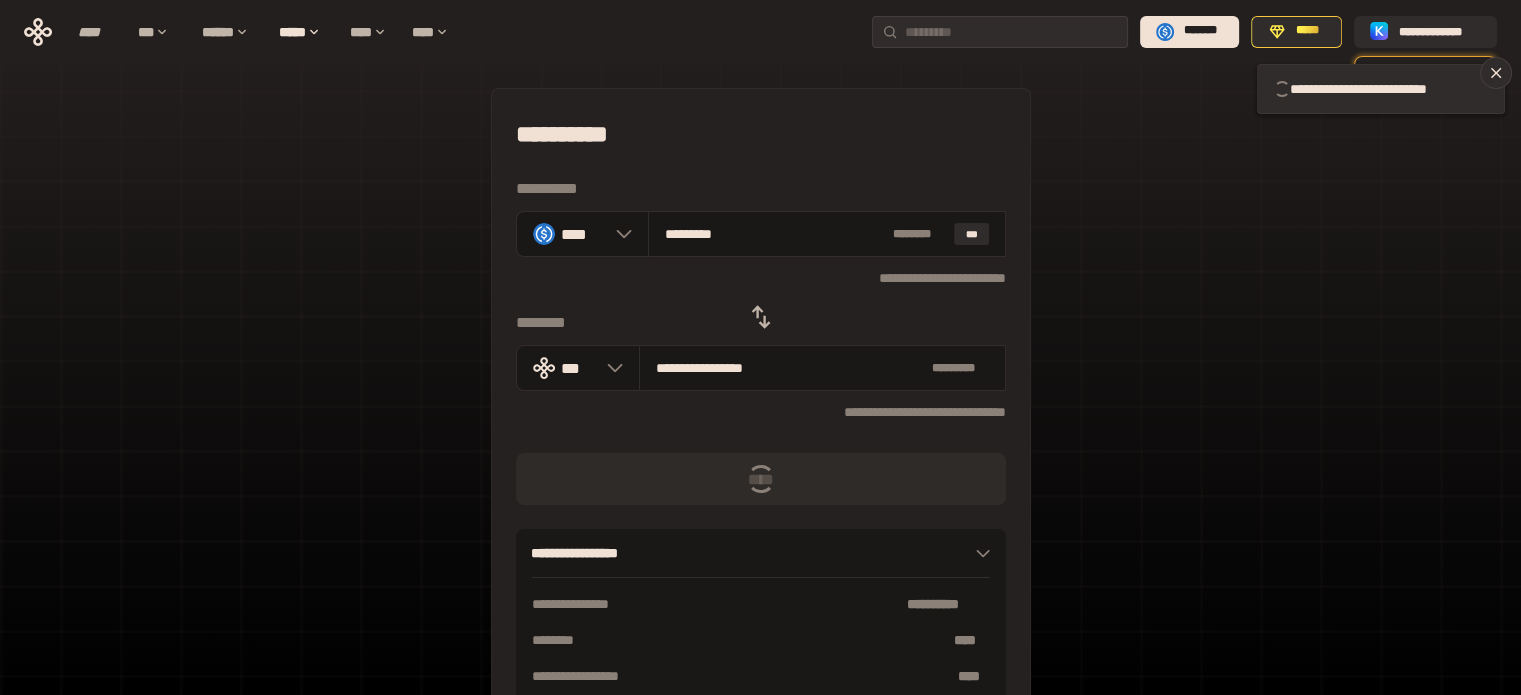 type 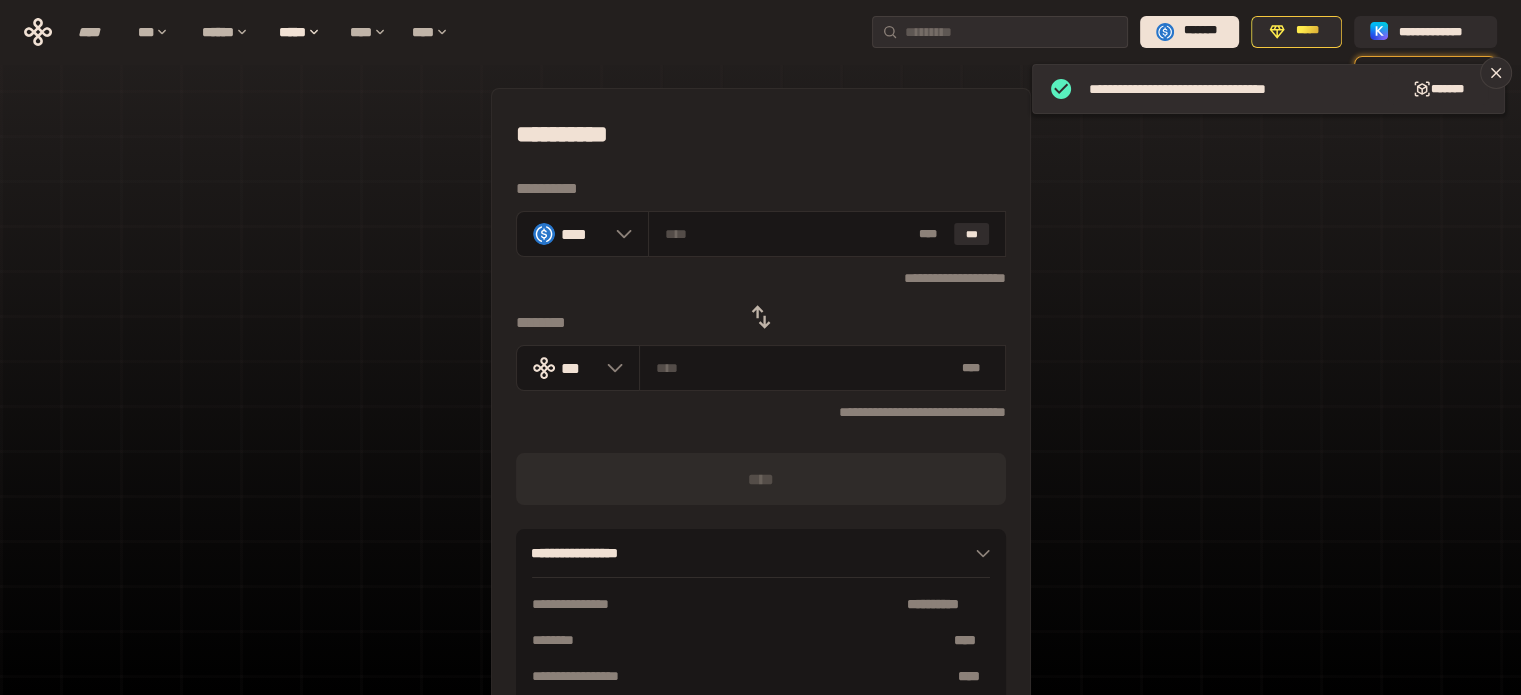 click 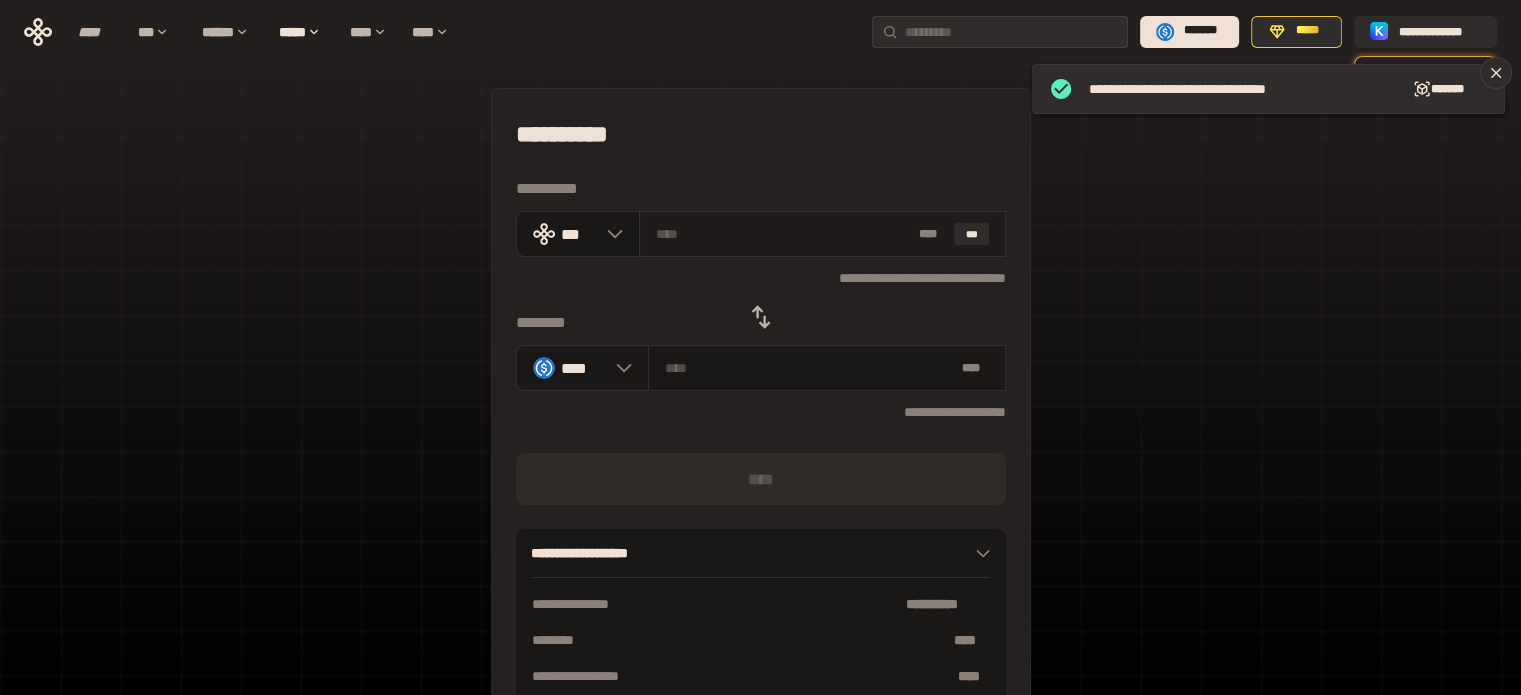 click at bounding box center [783, 234] 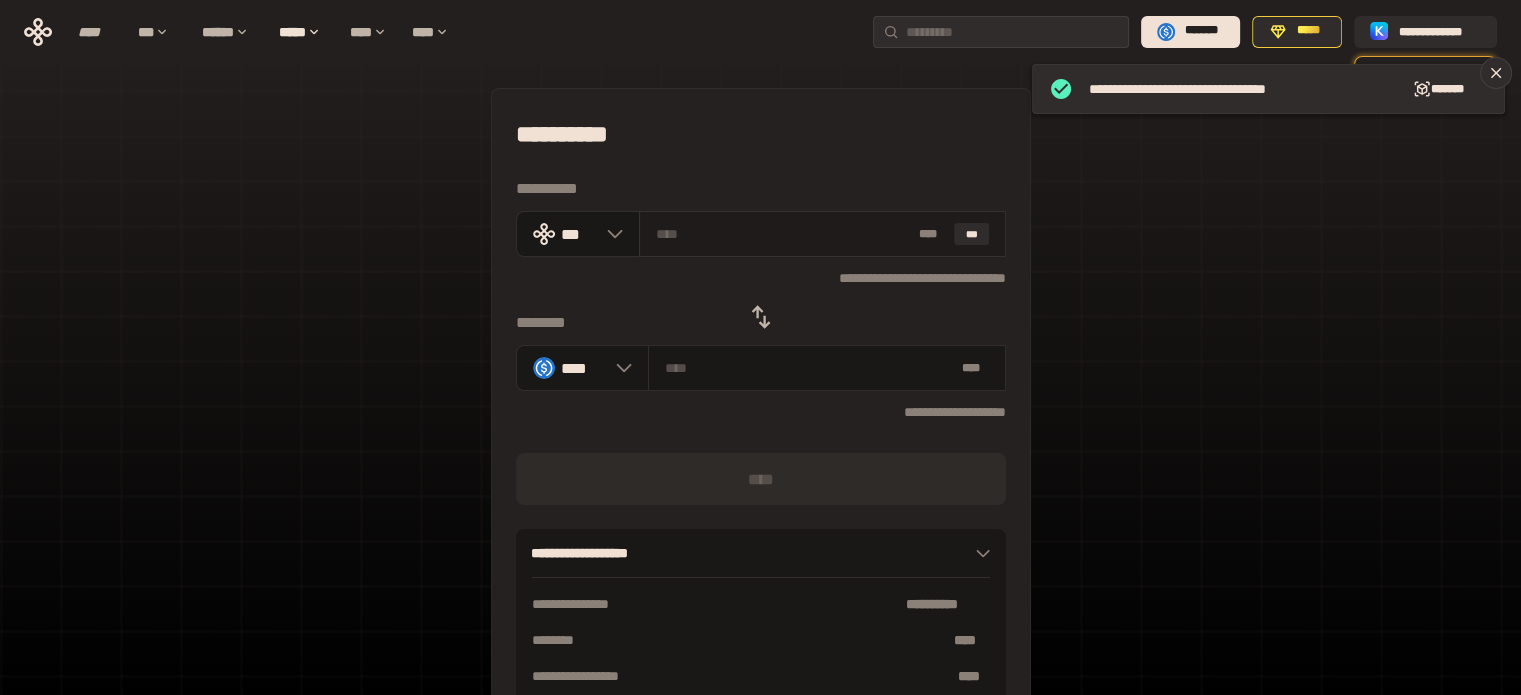 type on "*" 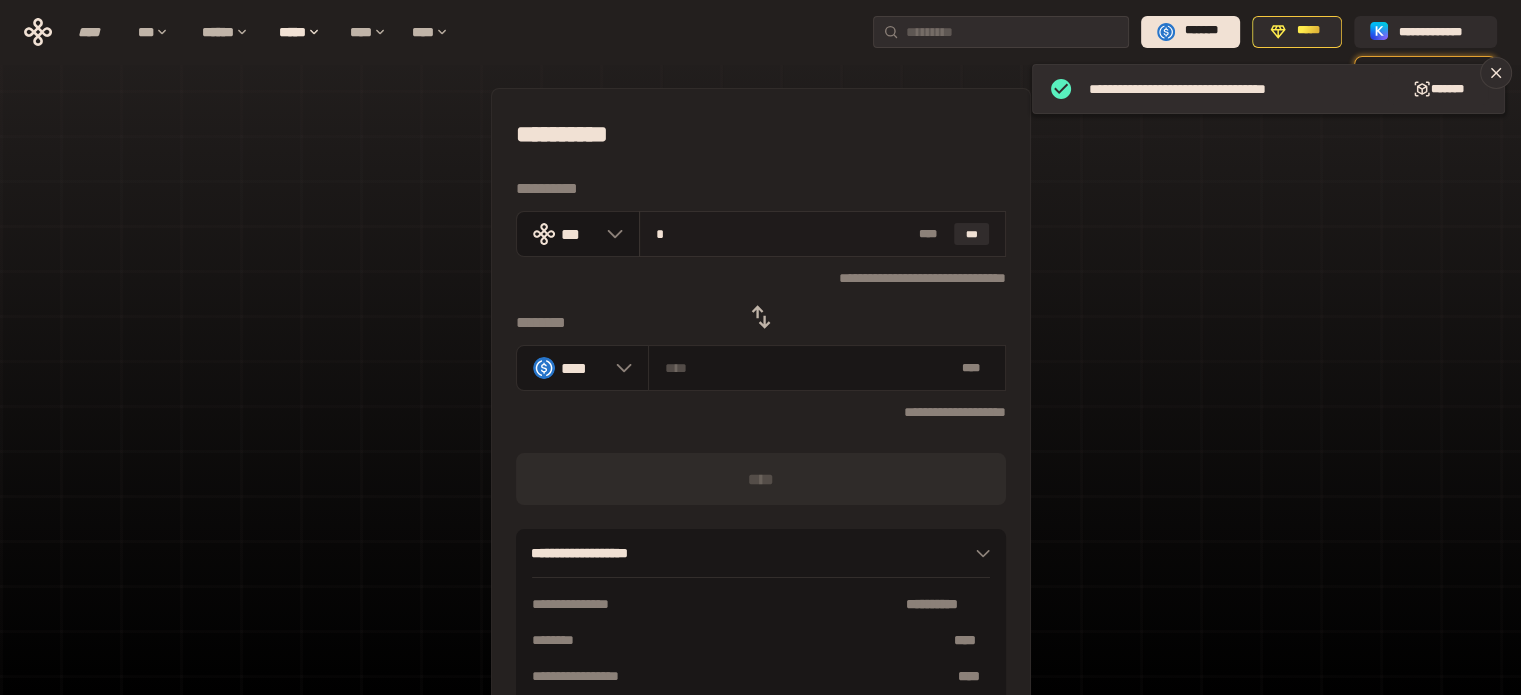 type on "********" 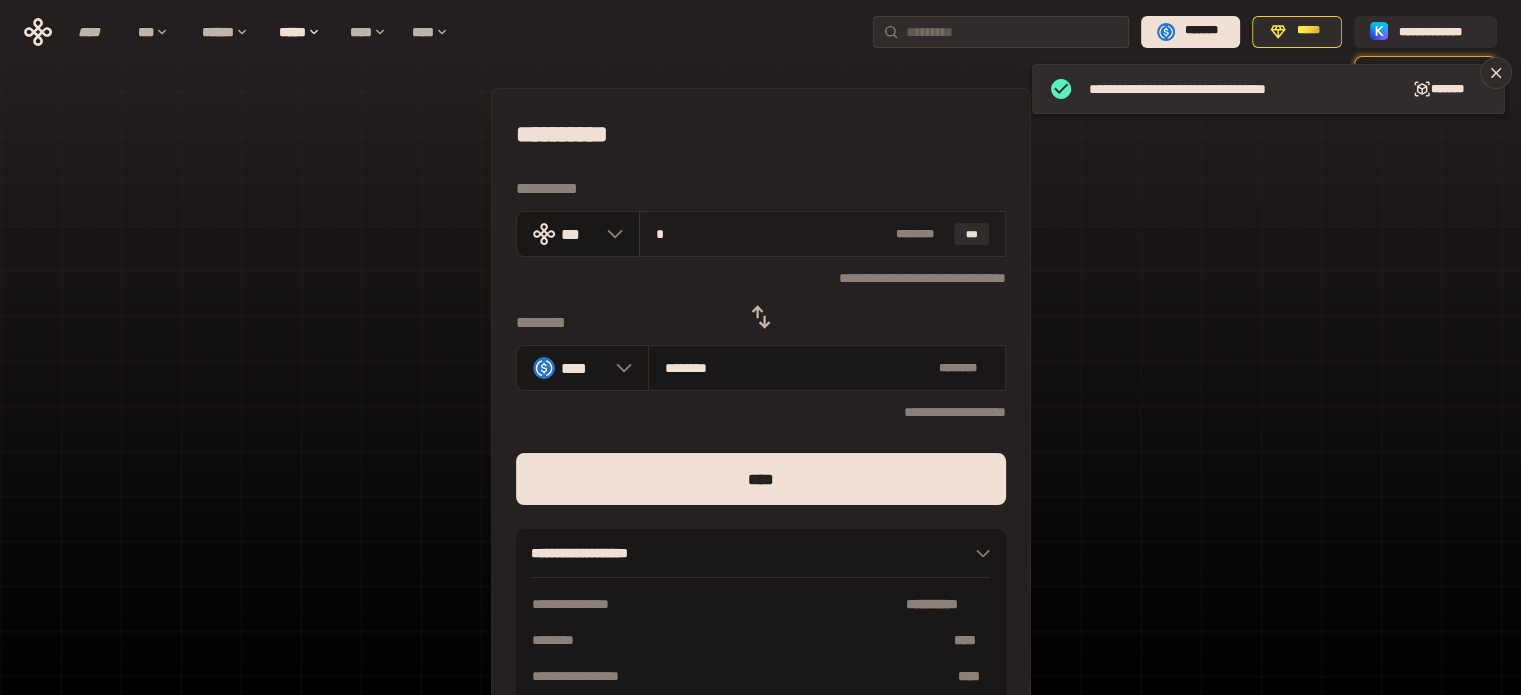type on "**" 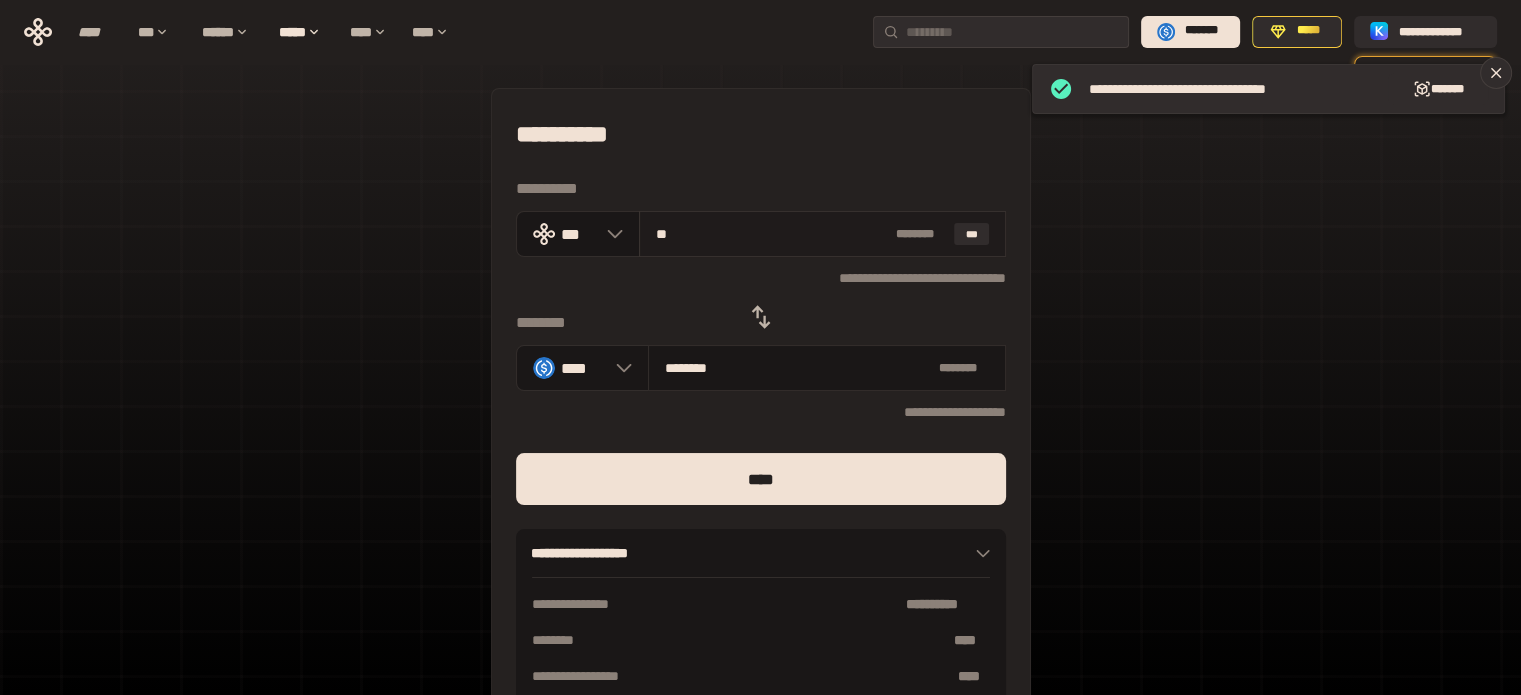 type on "********" 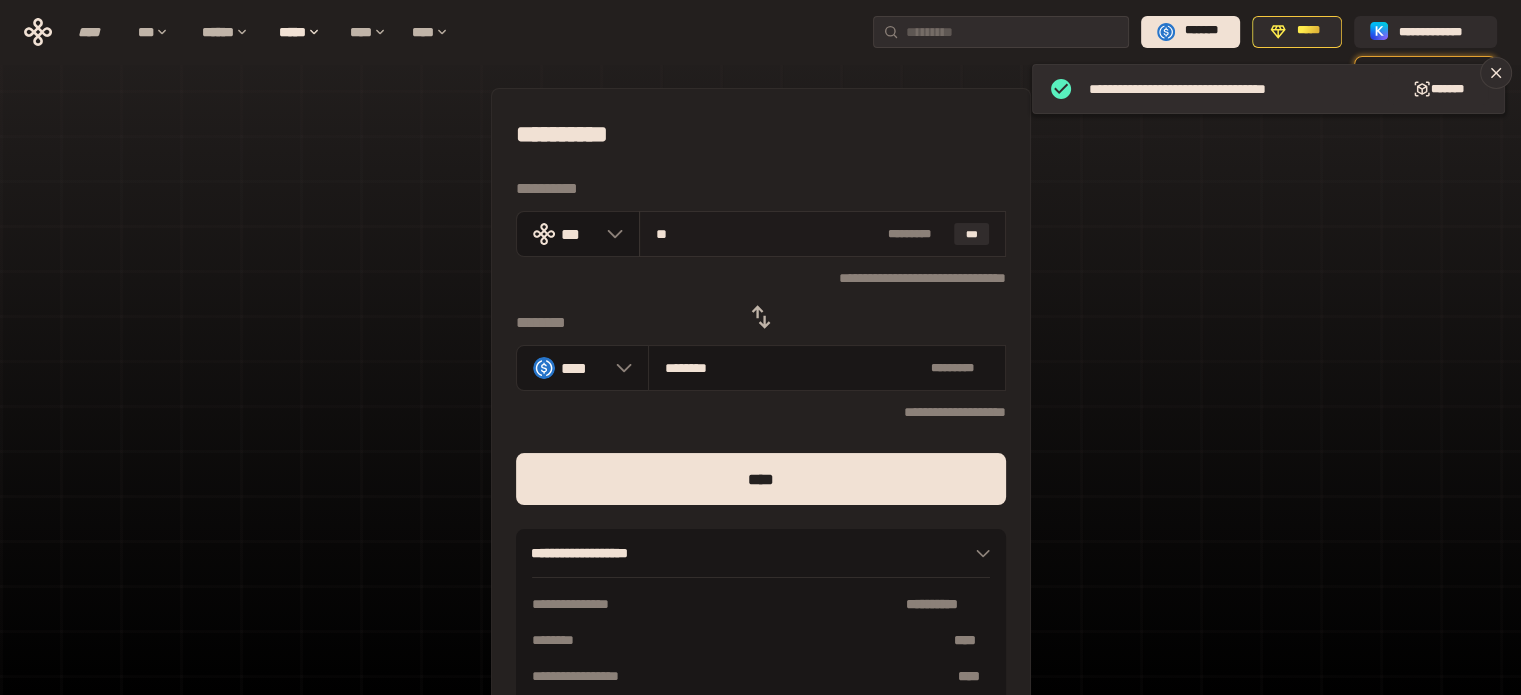click on "**" at bounding box center [767, 234] 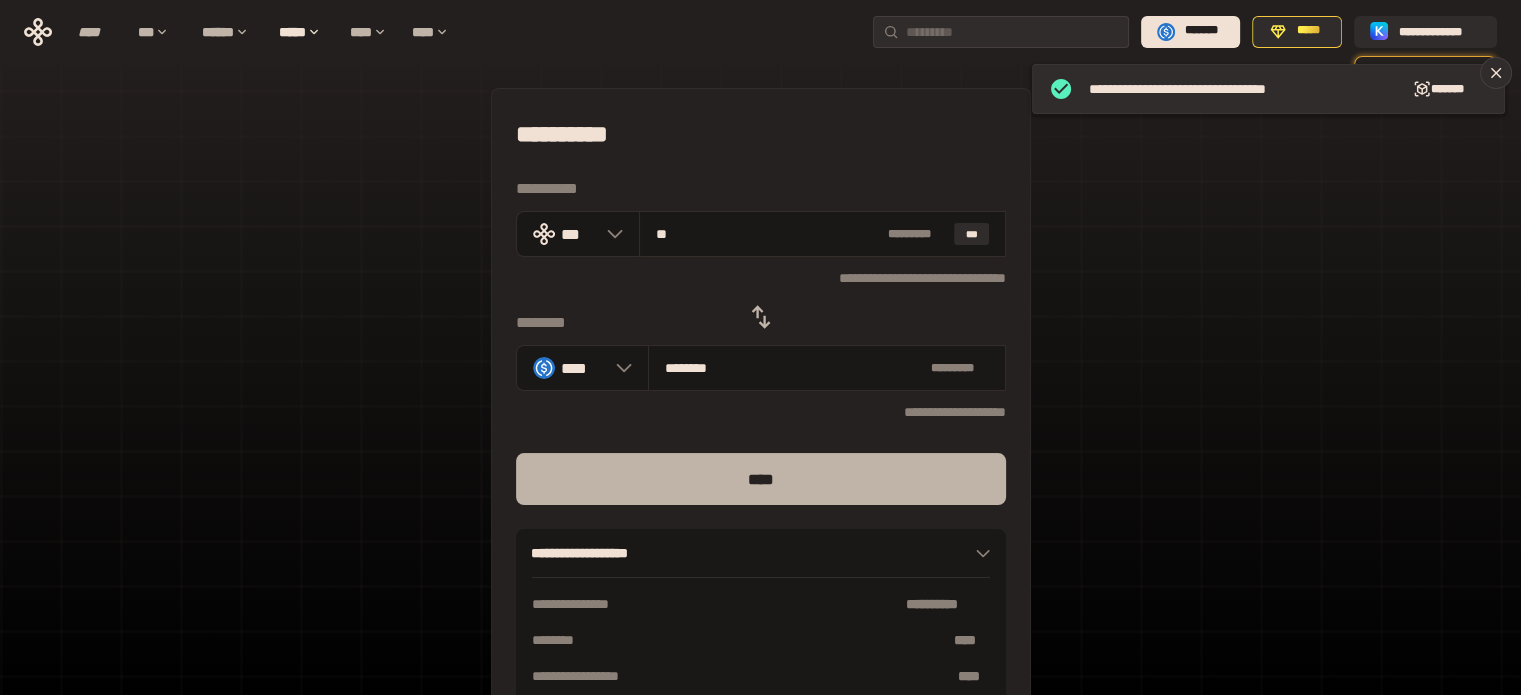 type on "**" 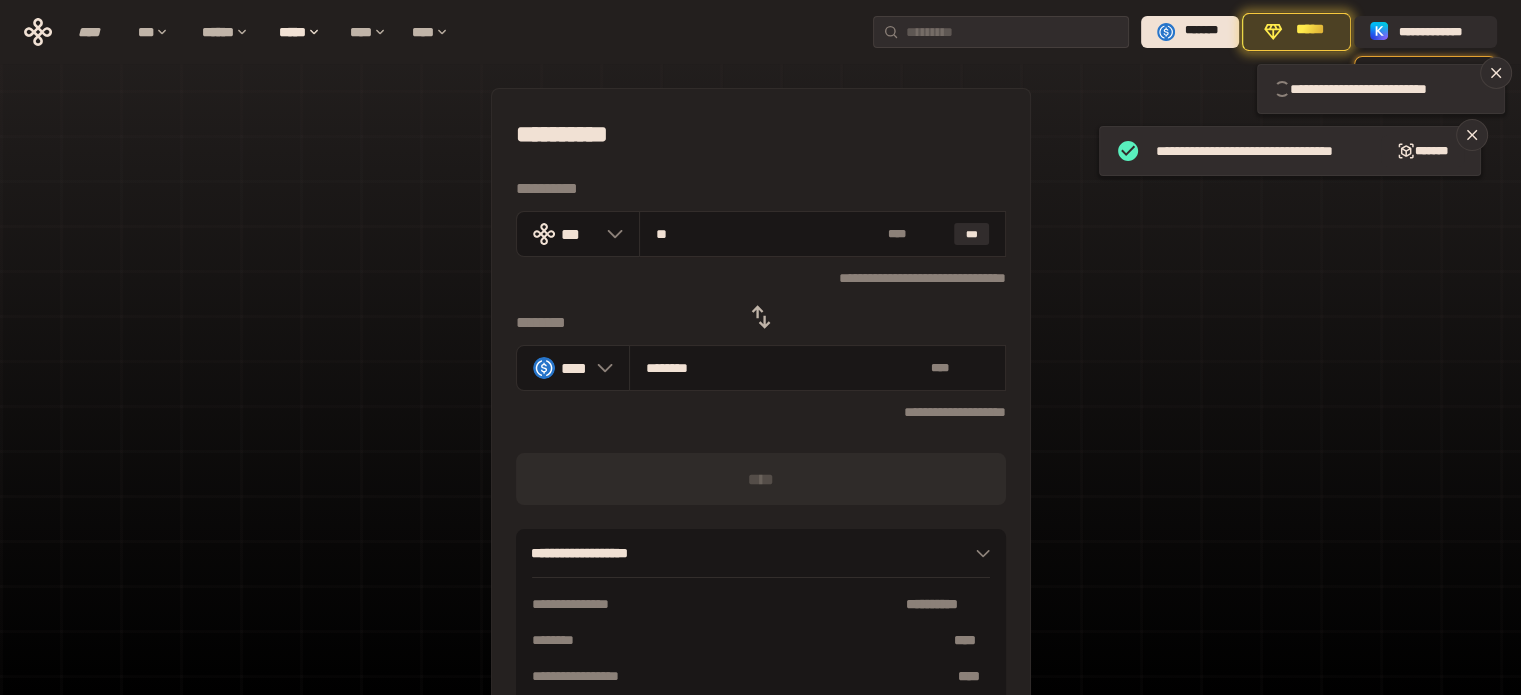 type 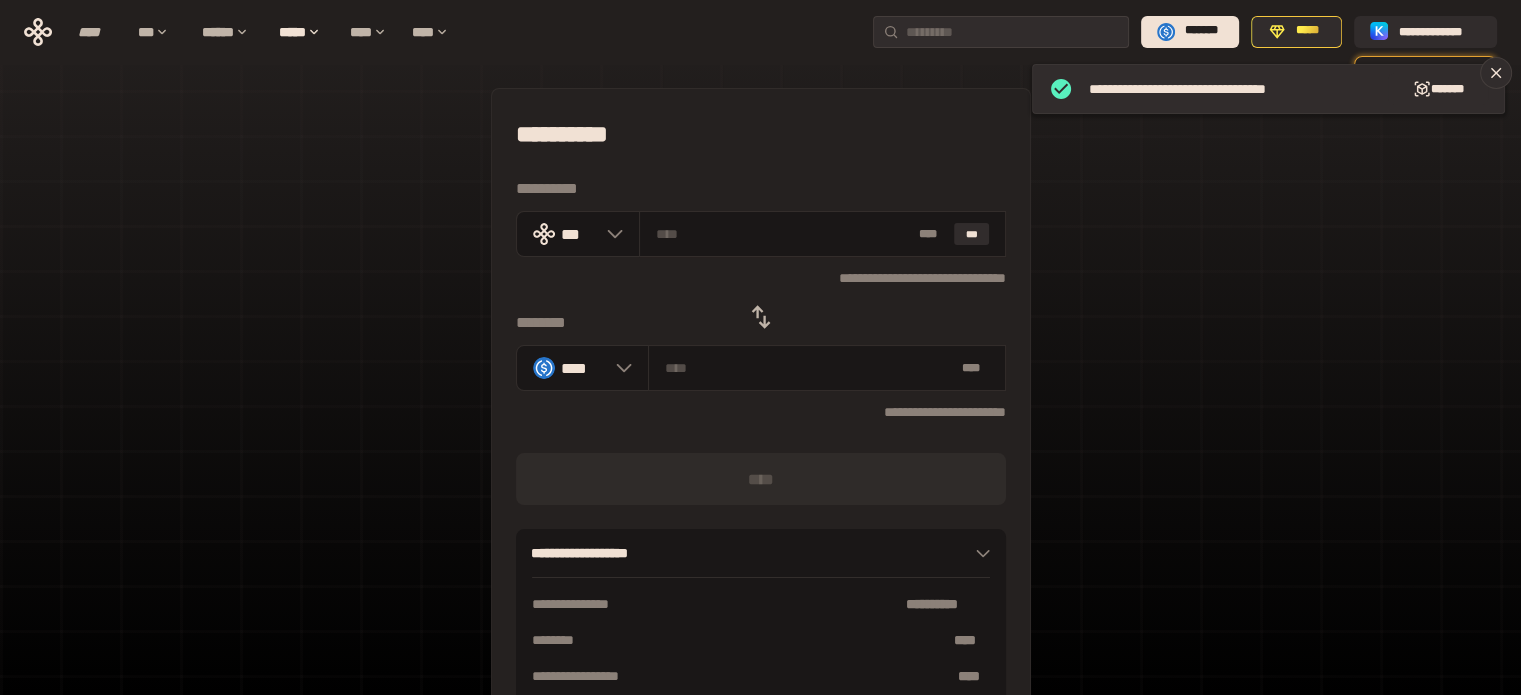 click 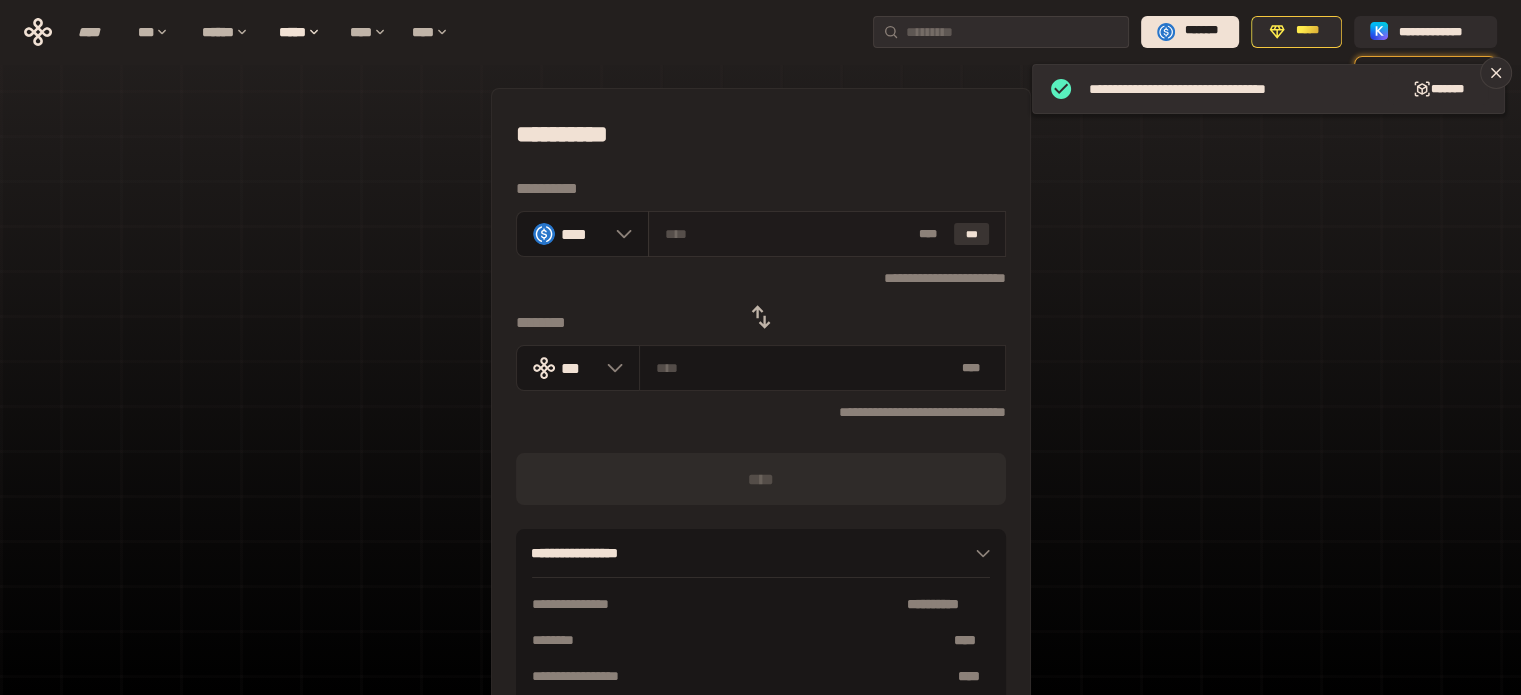 click on "***" at bounding box center (972, 234) 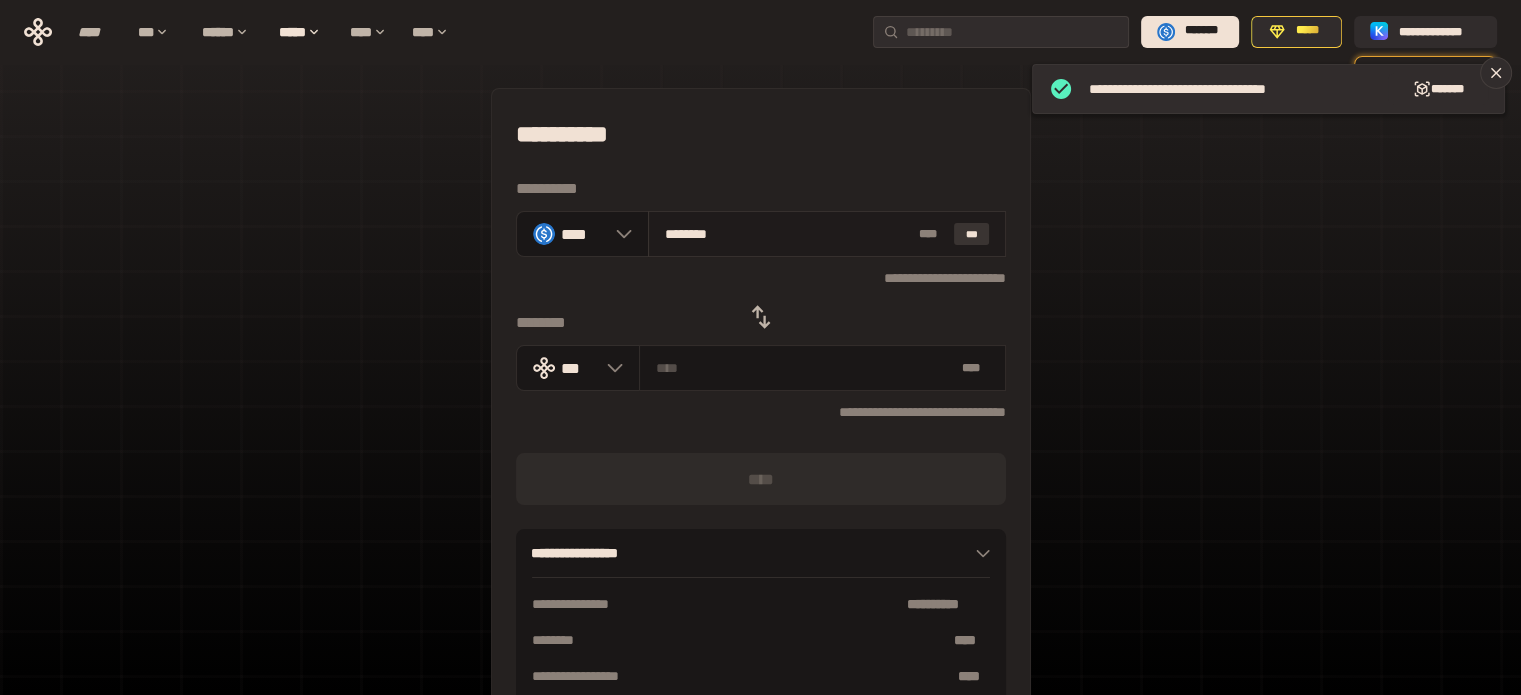 type on "**********" 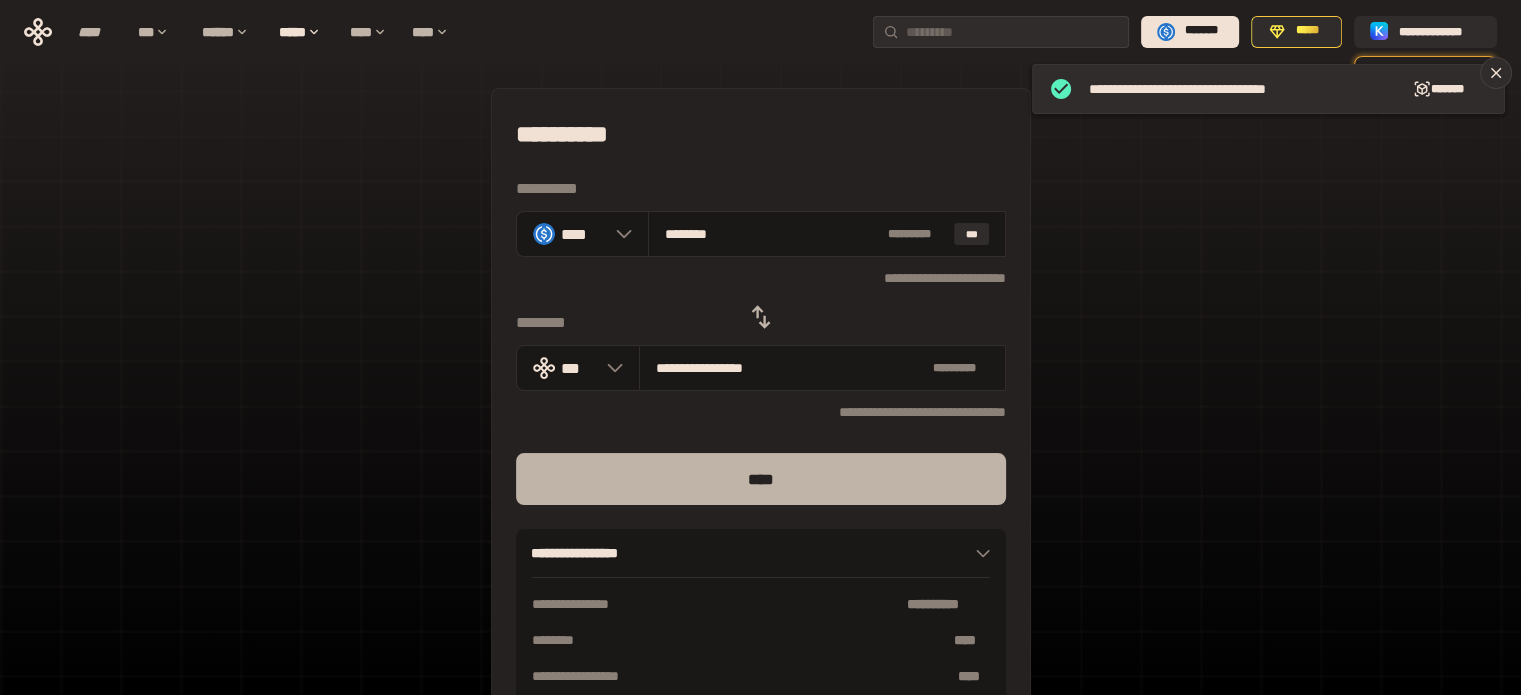 click on "****" at bounding box center (761, 479) 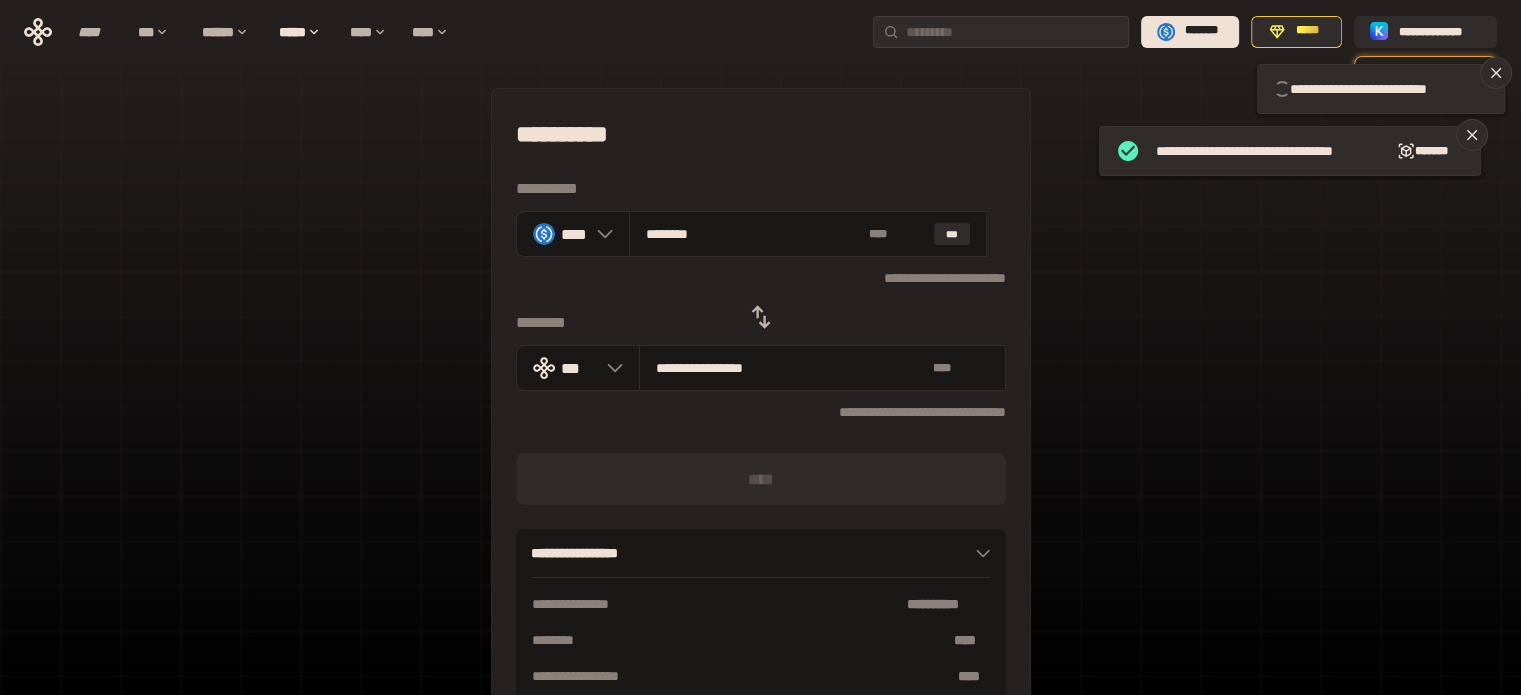 type 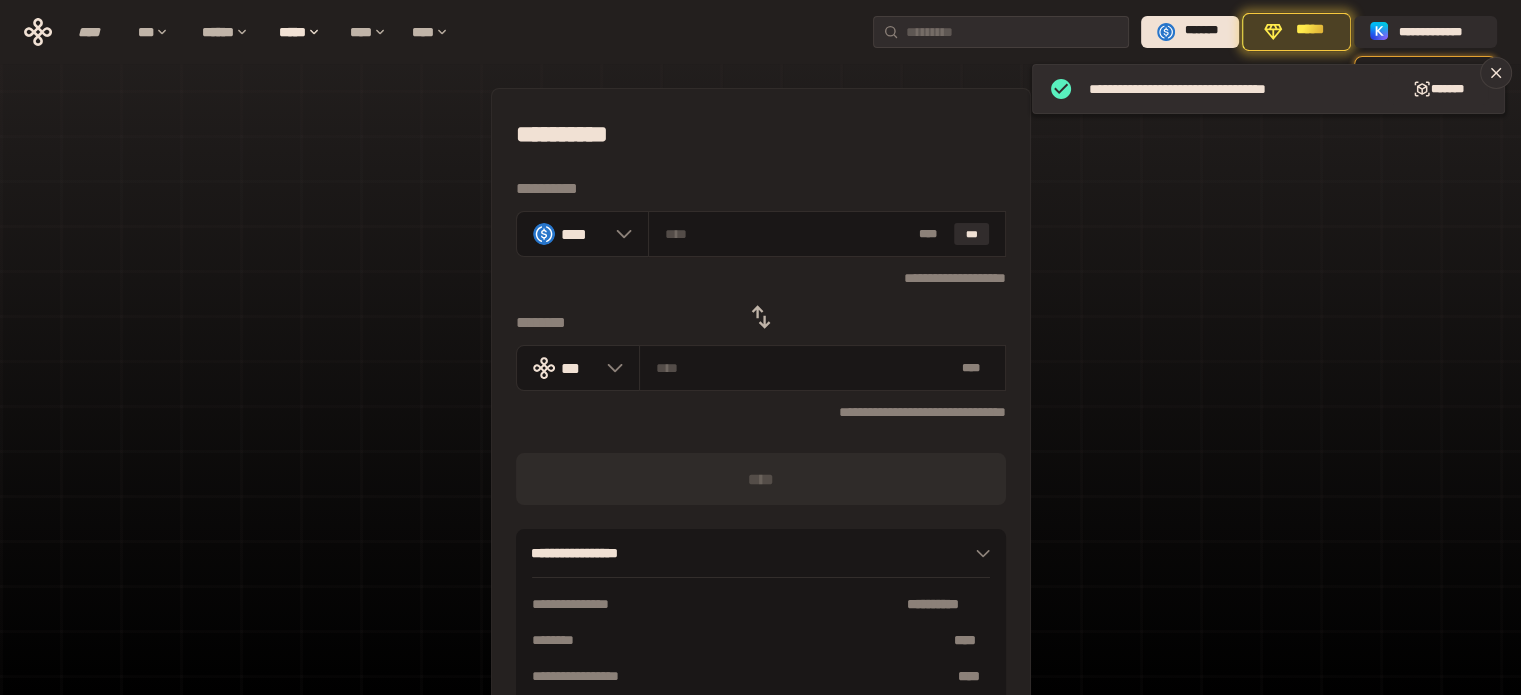 click 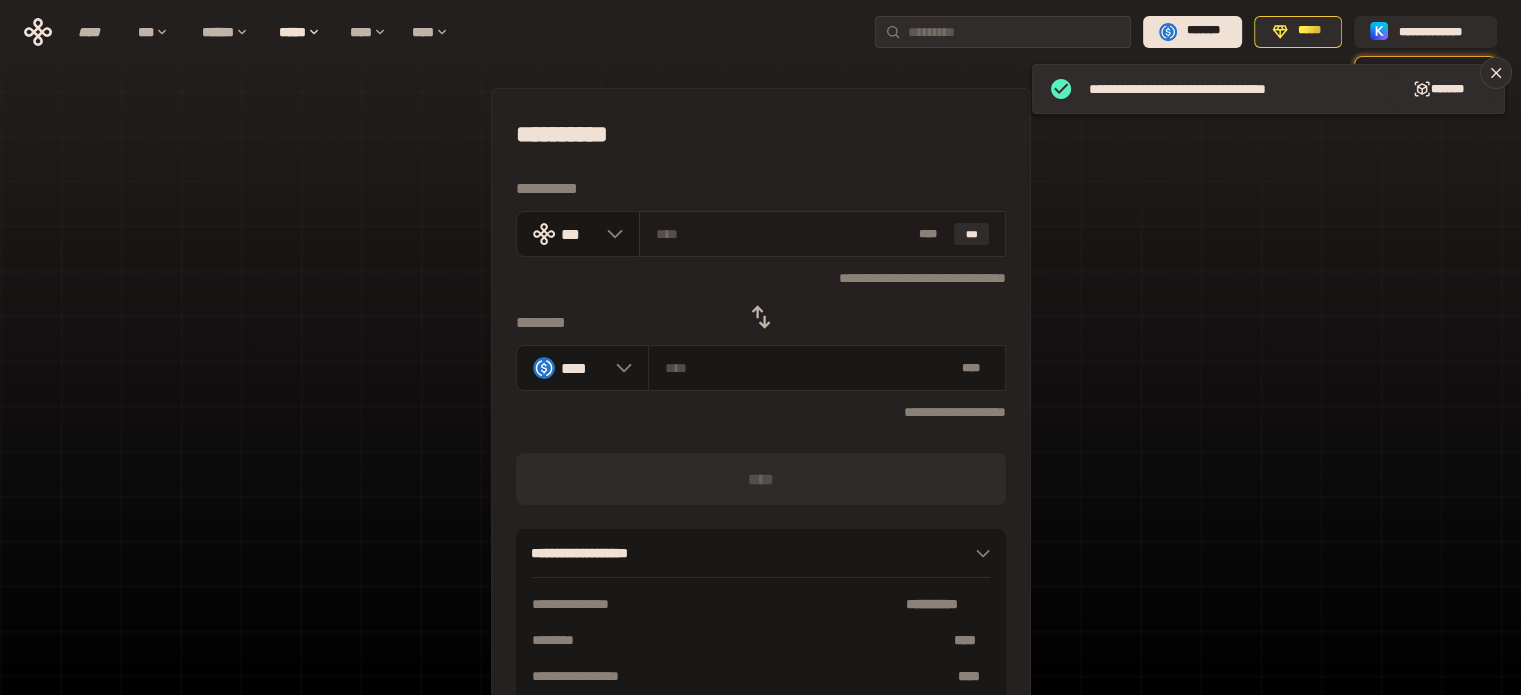 click at bounding box center (783, 234) 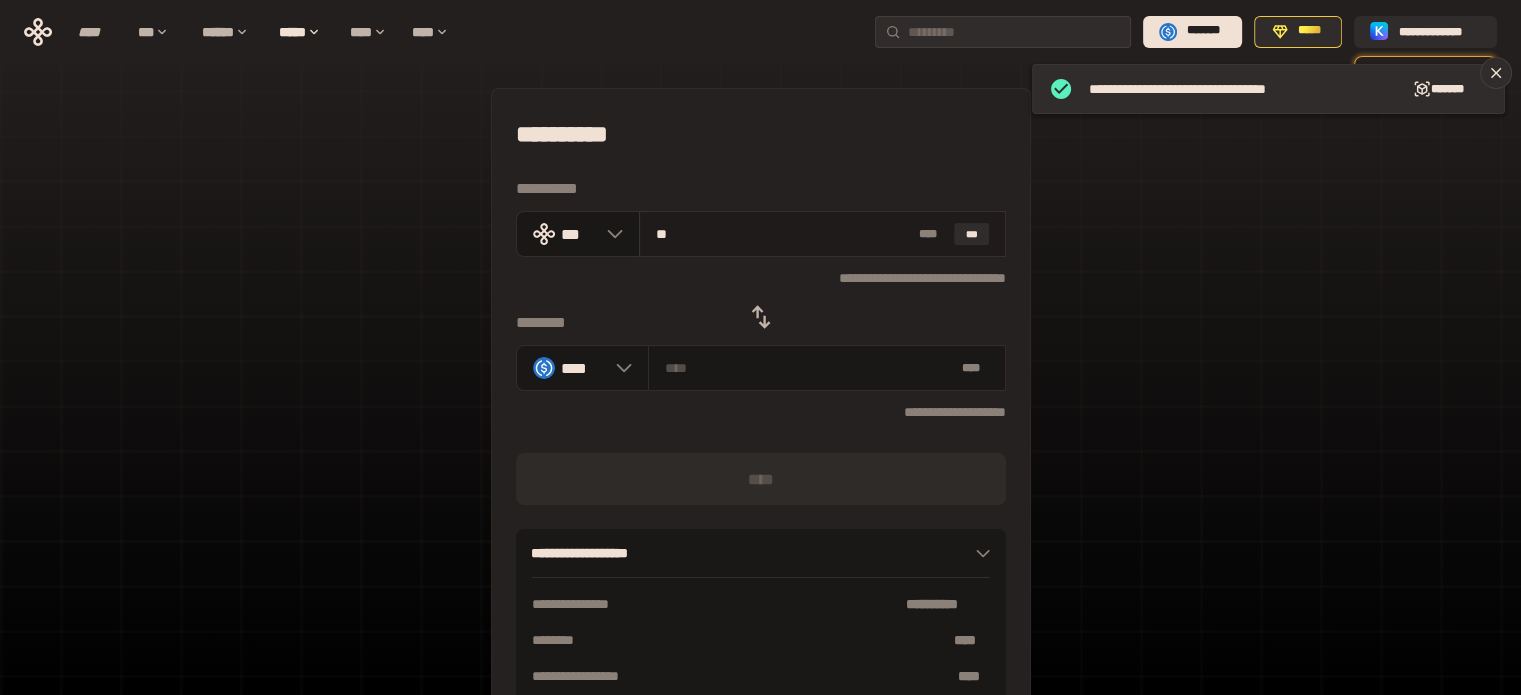 type on "*********" 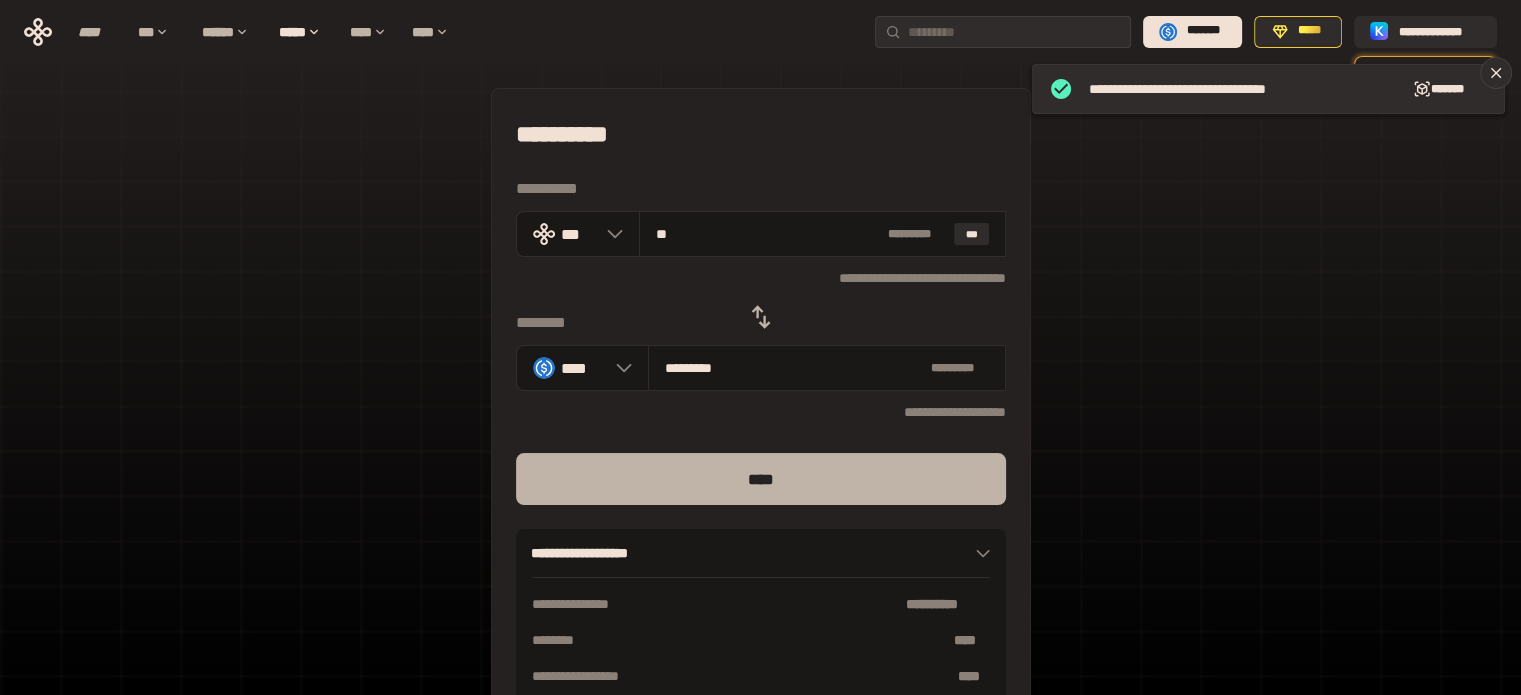 type on "**" 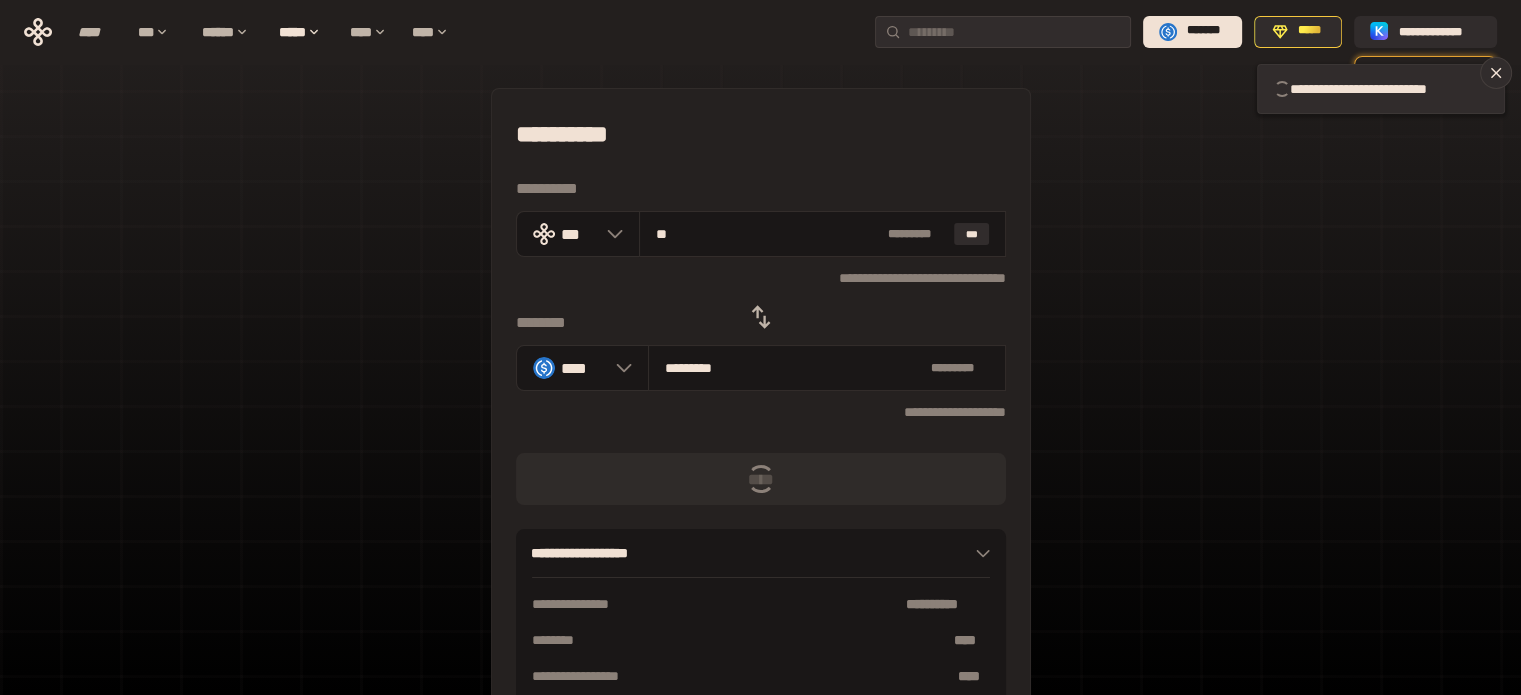 type 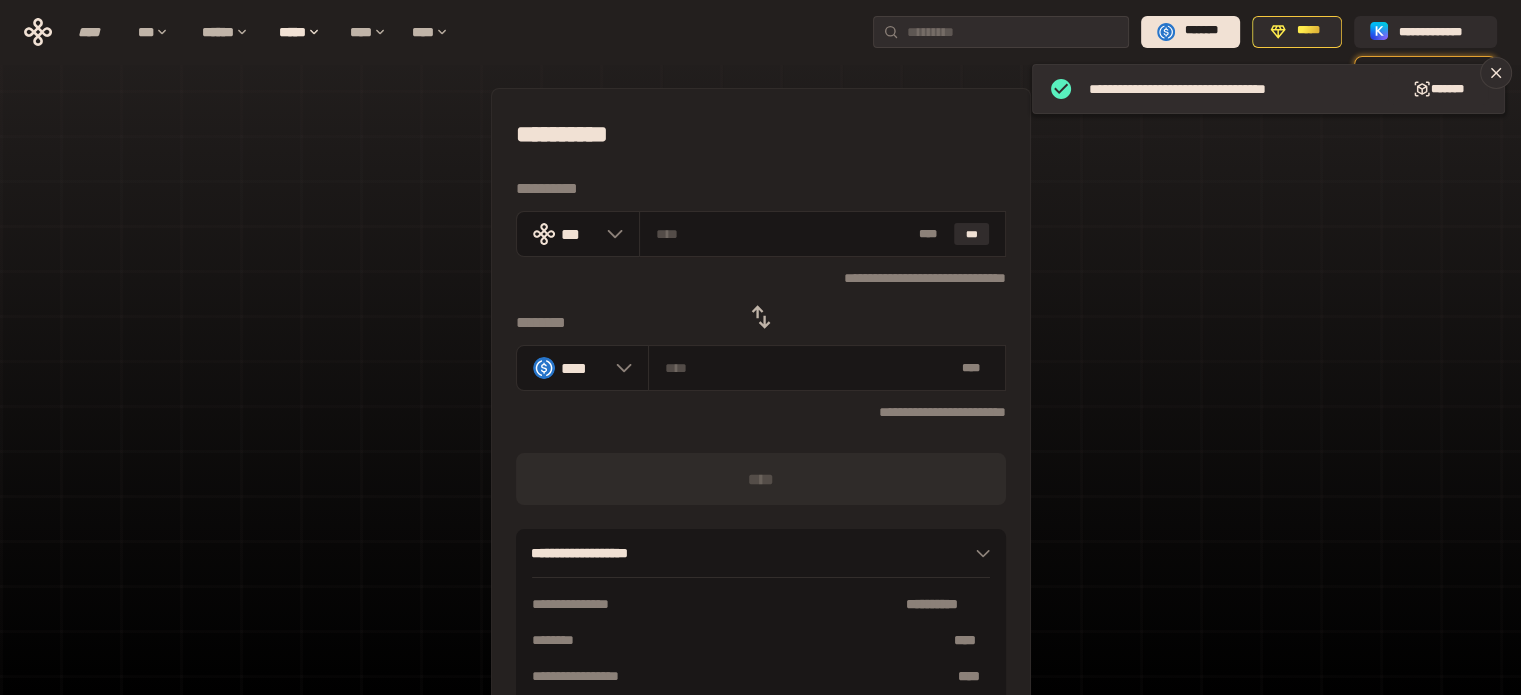 click 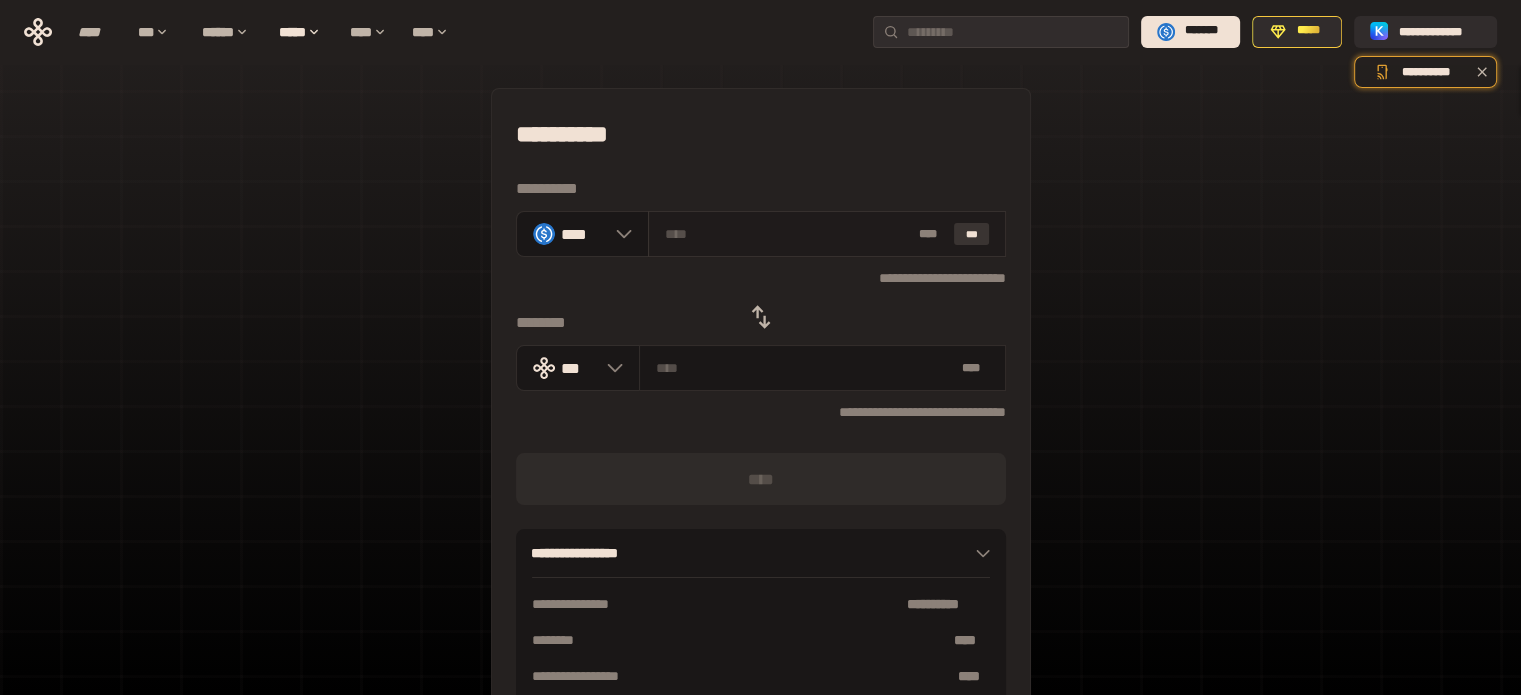 click on "***" at bounding box center [972, 234] 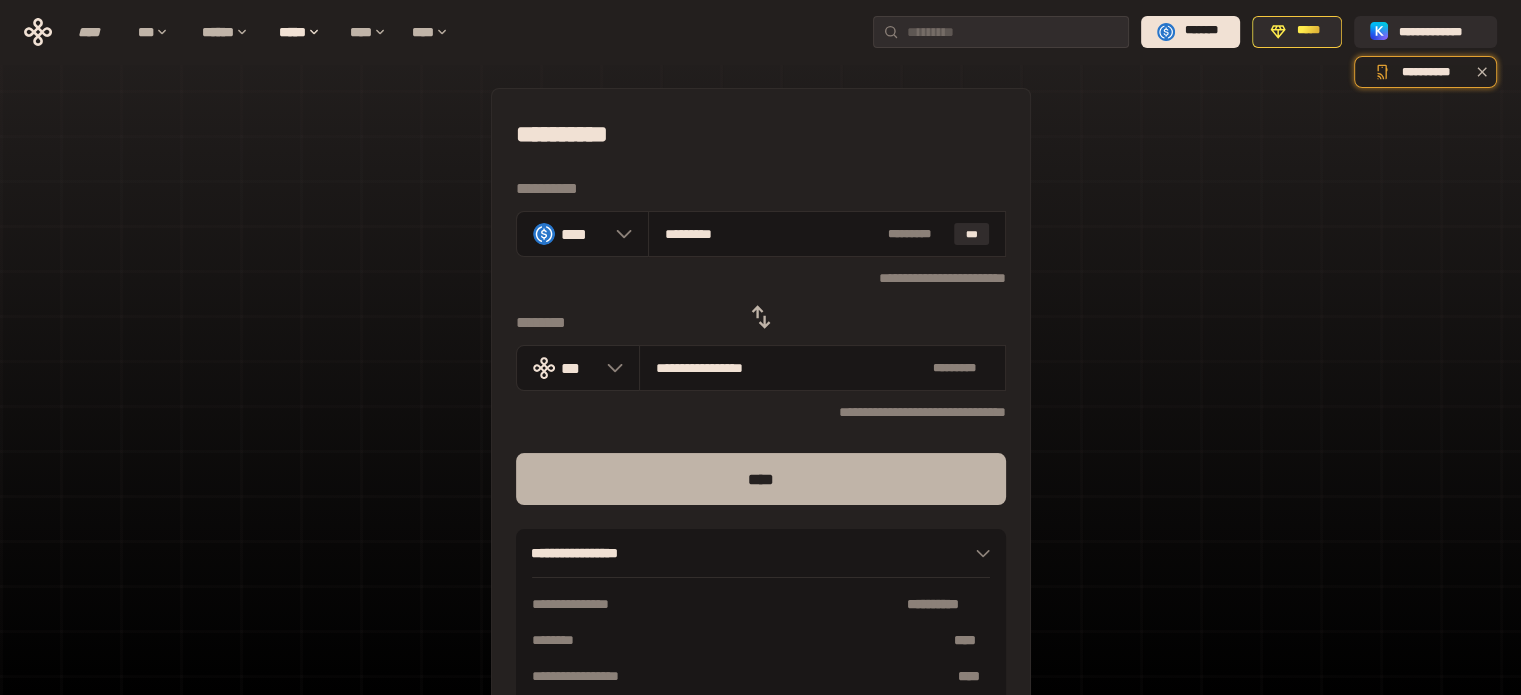 click on "****" at bounding box center (761, 479) 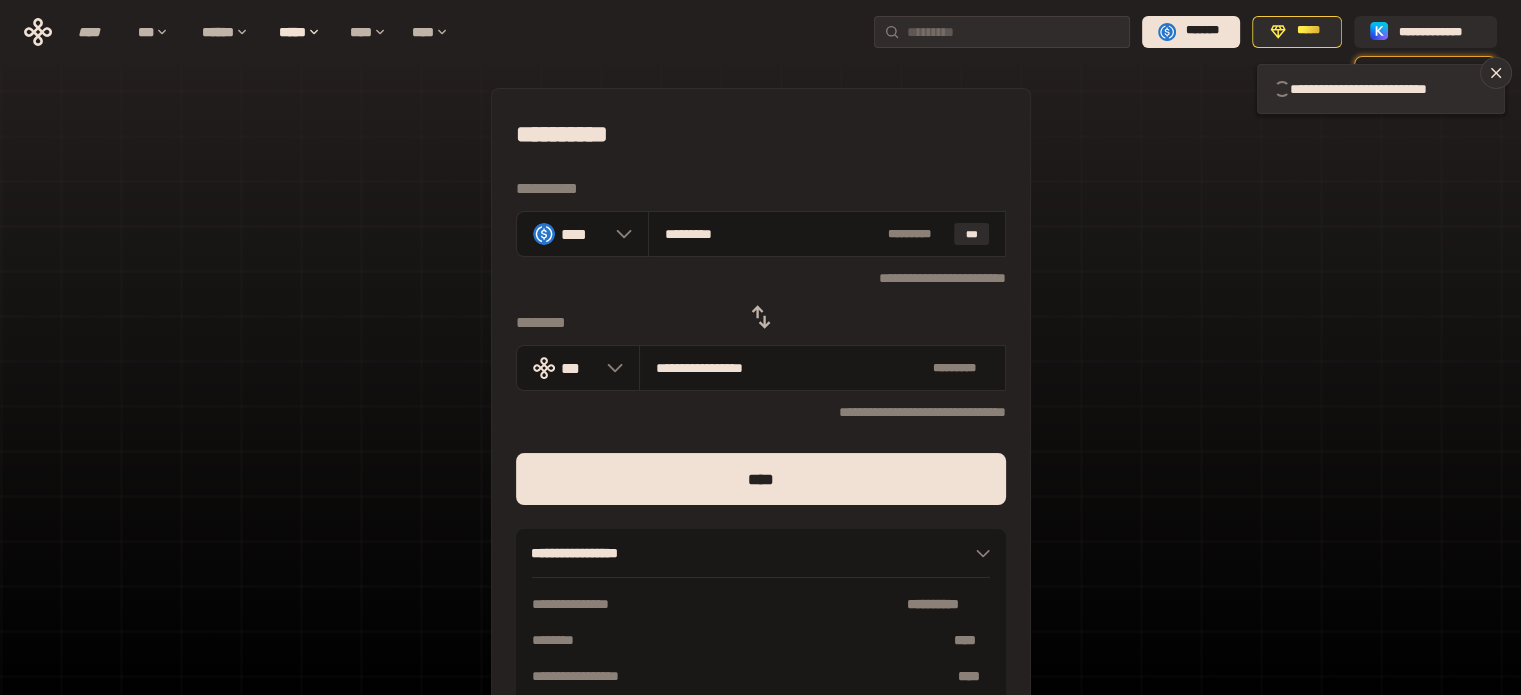 type 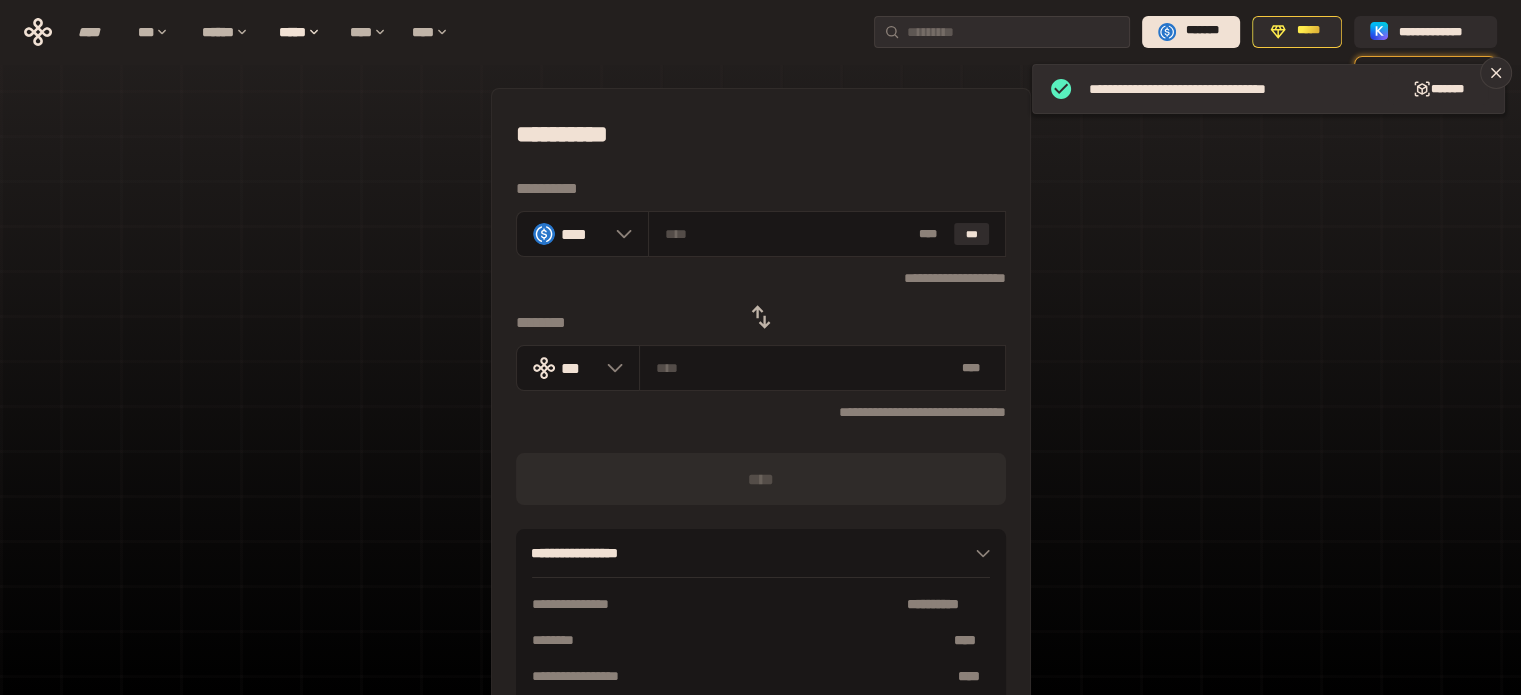 click 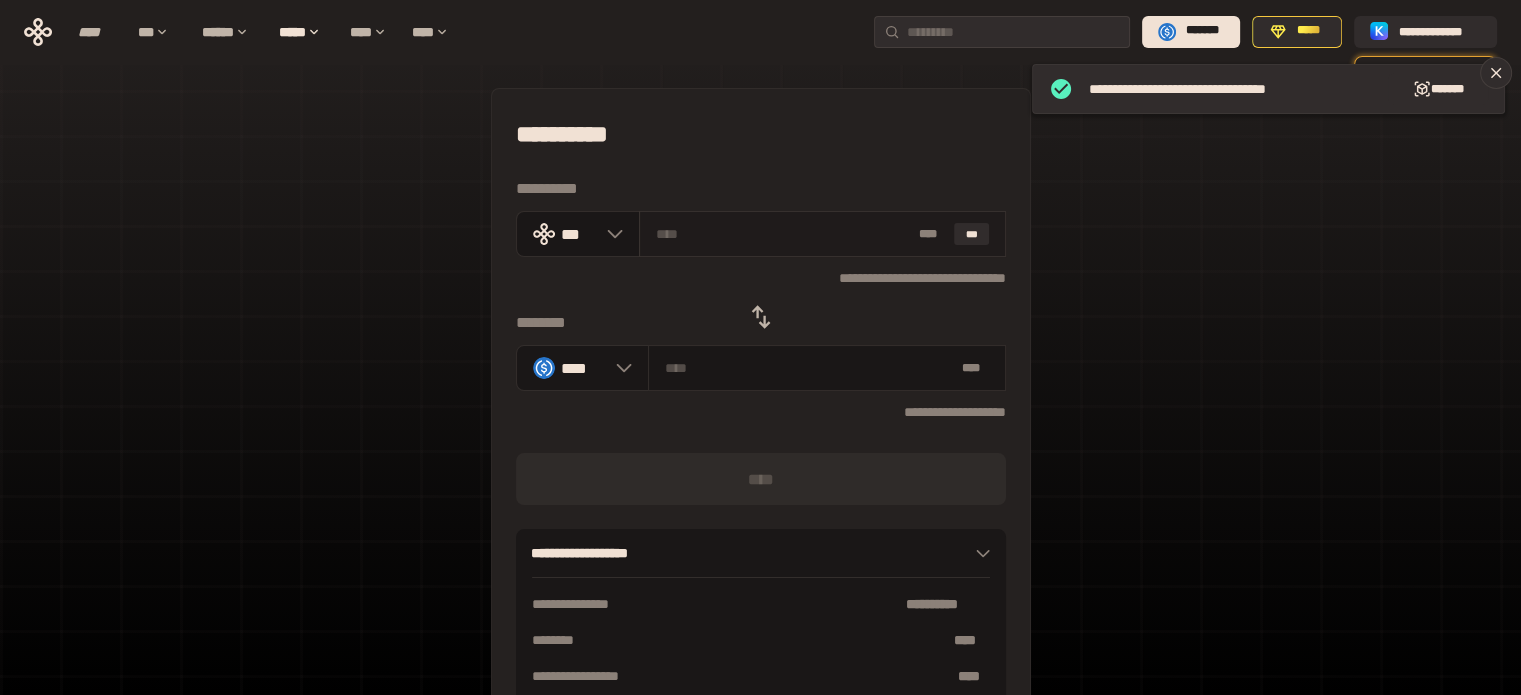 click at bounding box center [783, 234] 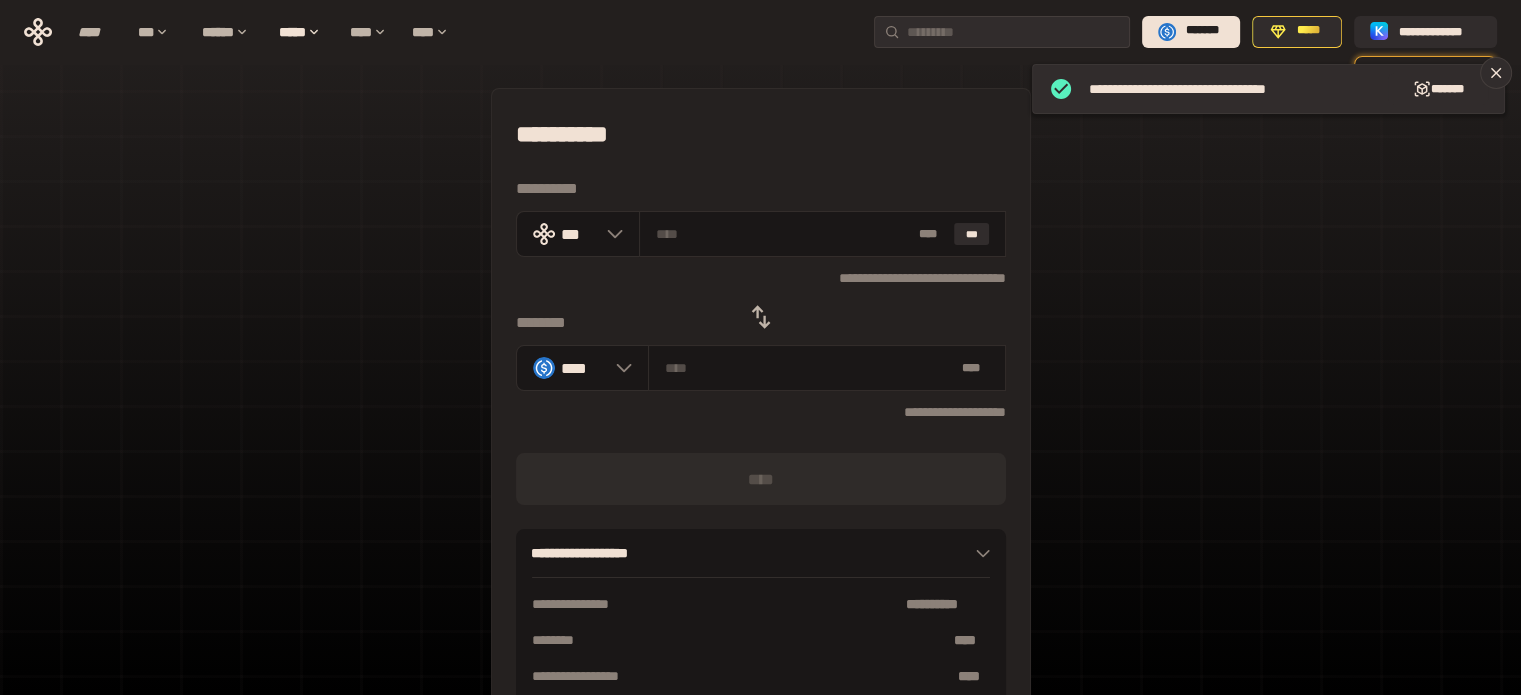 type on "**" 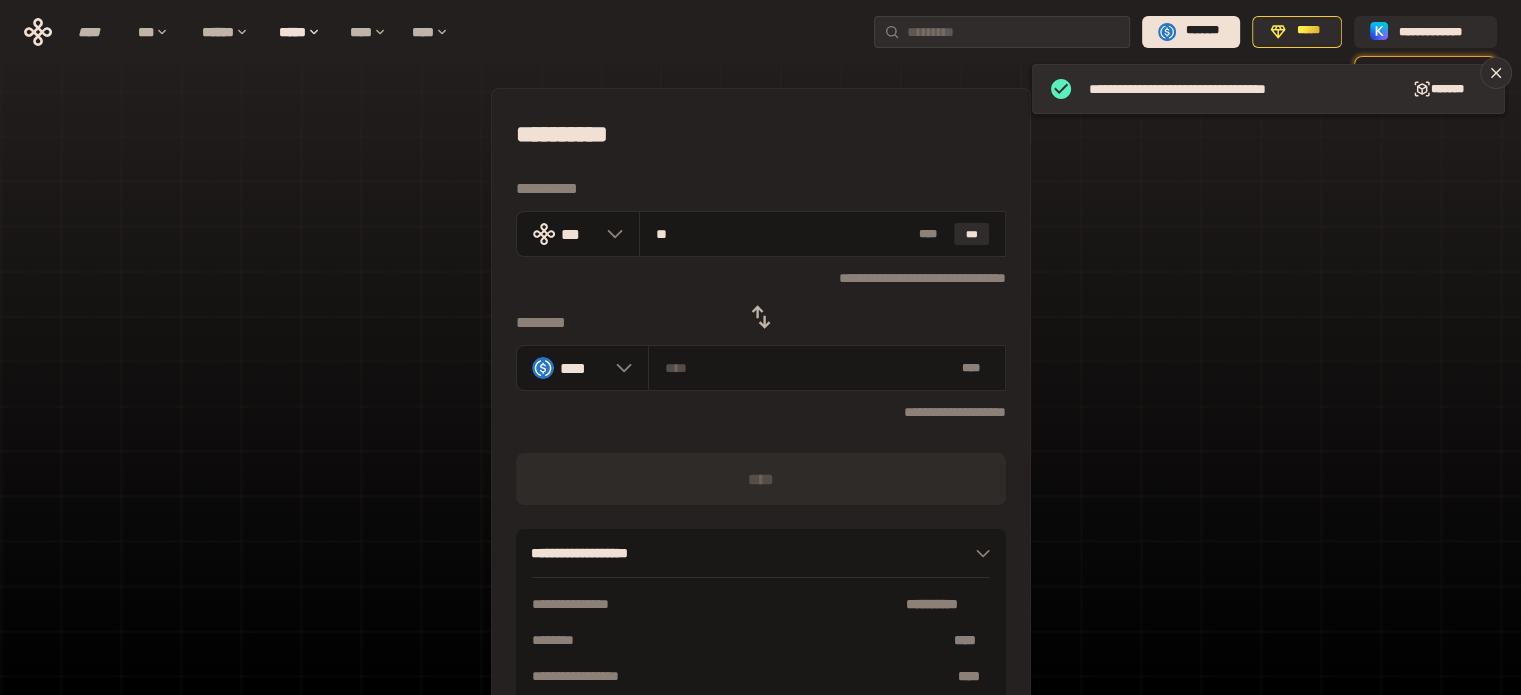 type on "*********" 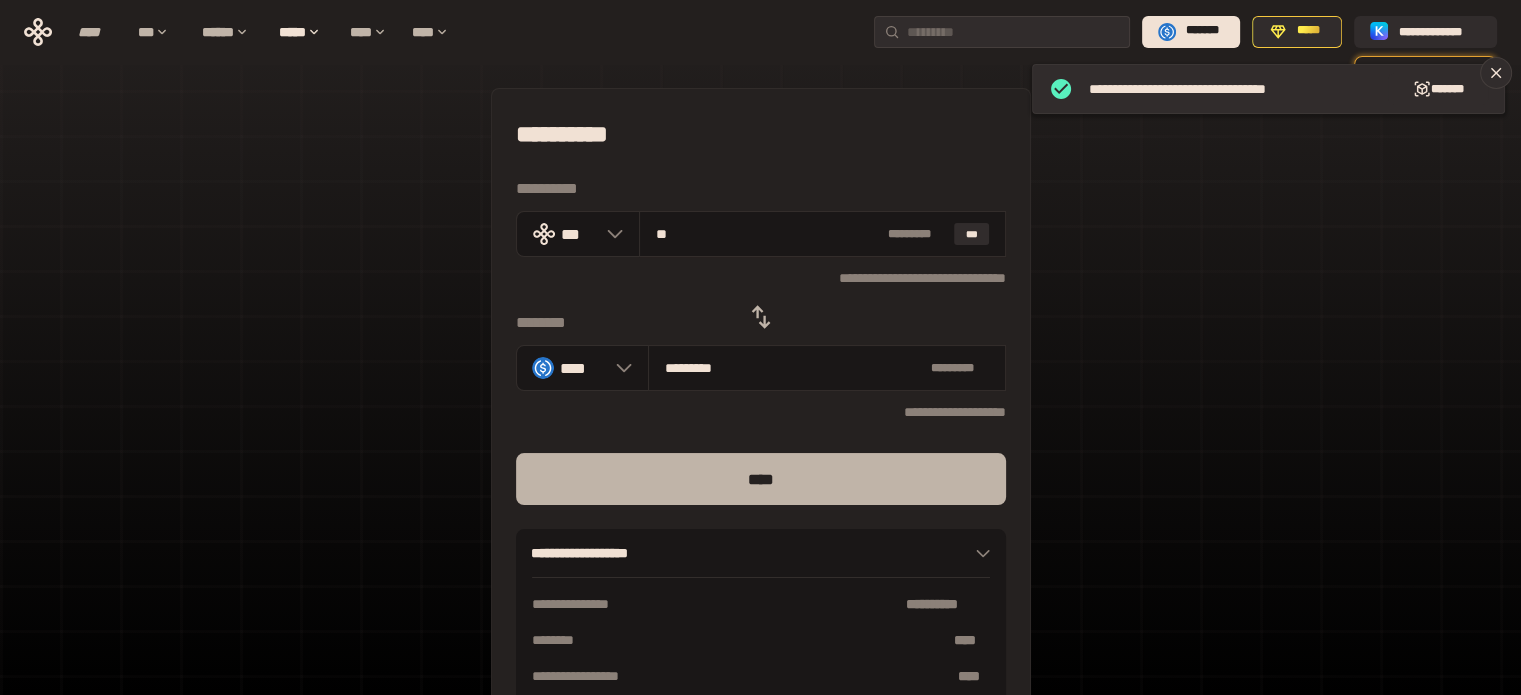 type on "**" 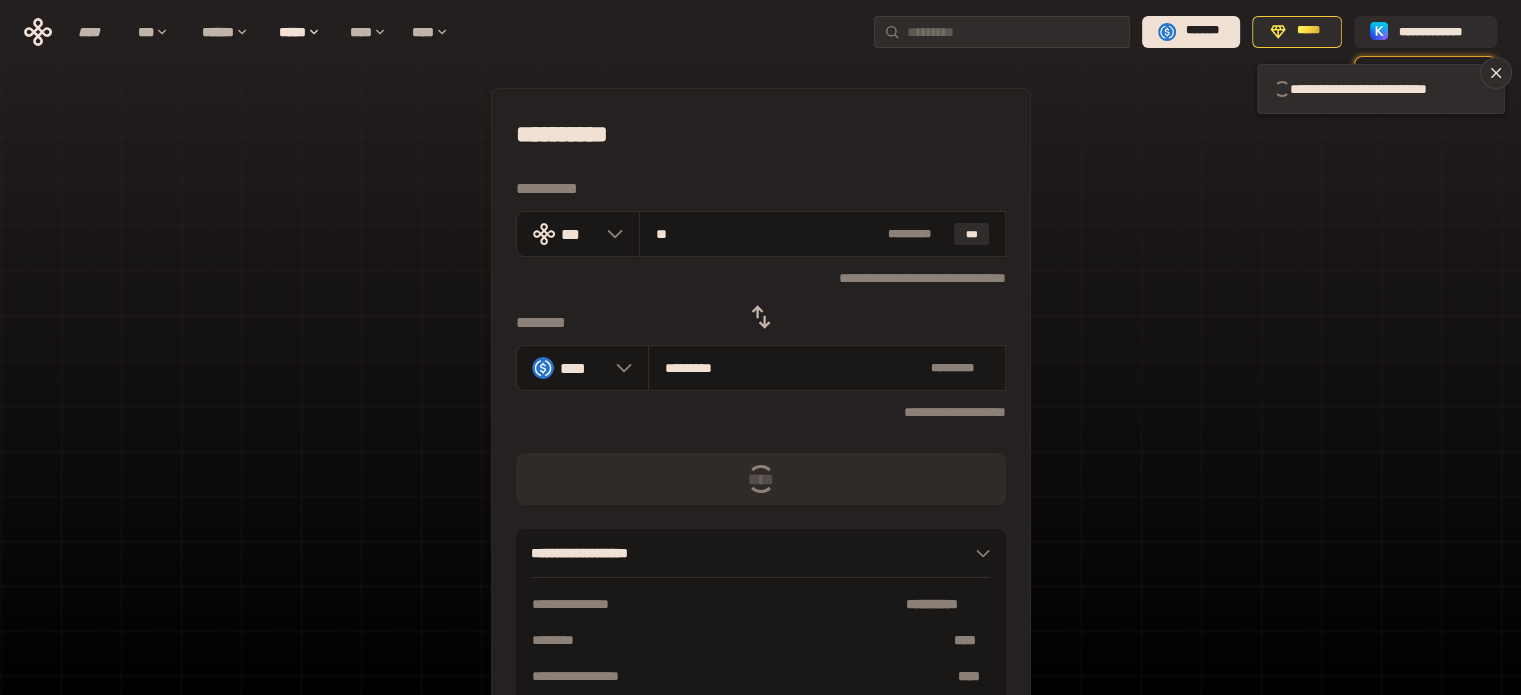 type 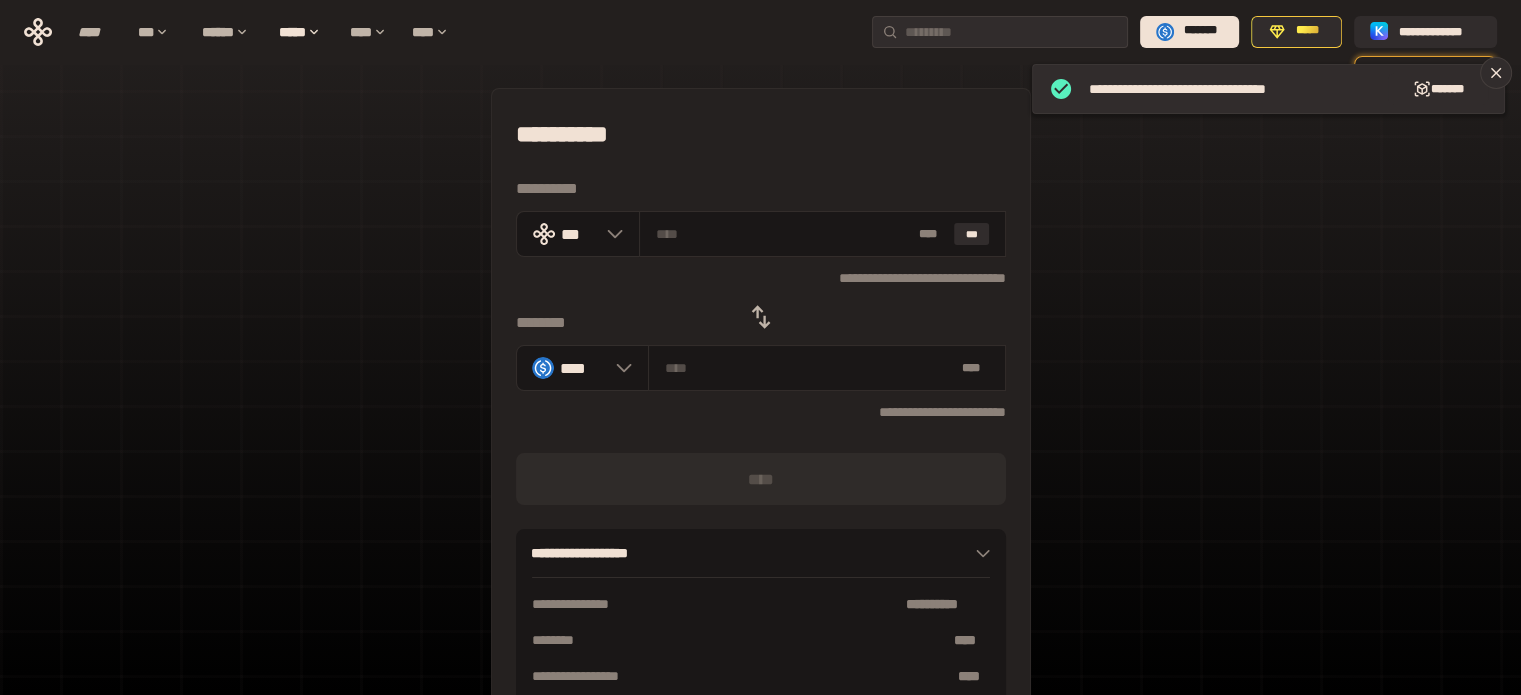 click 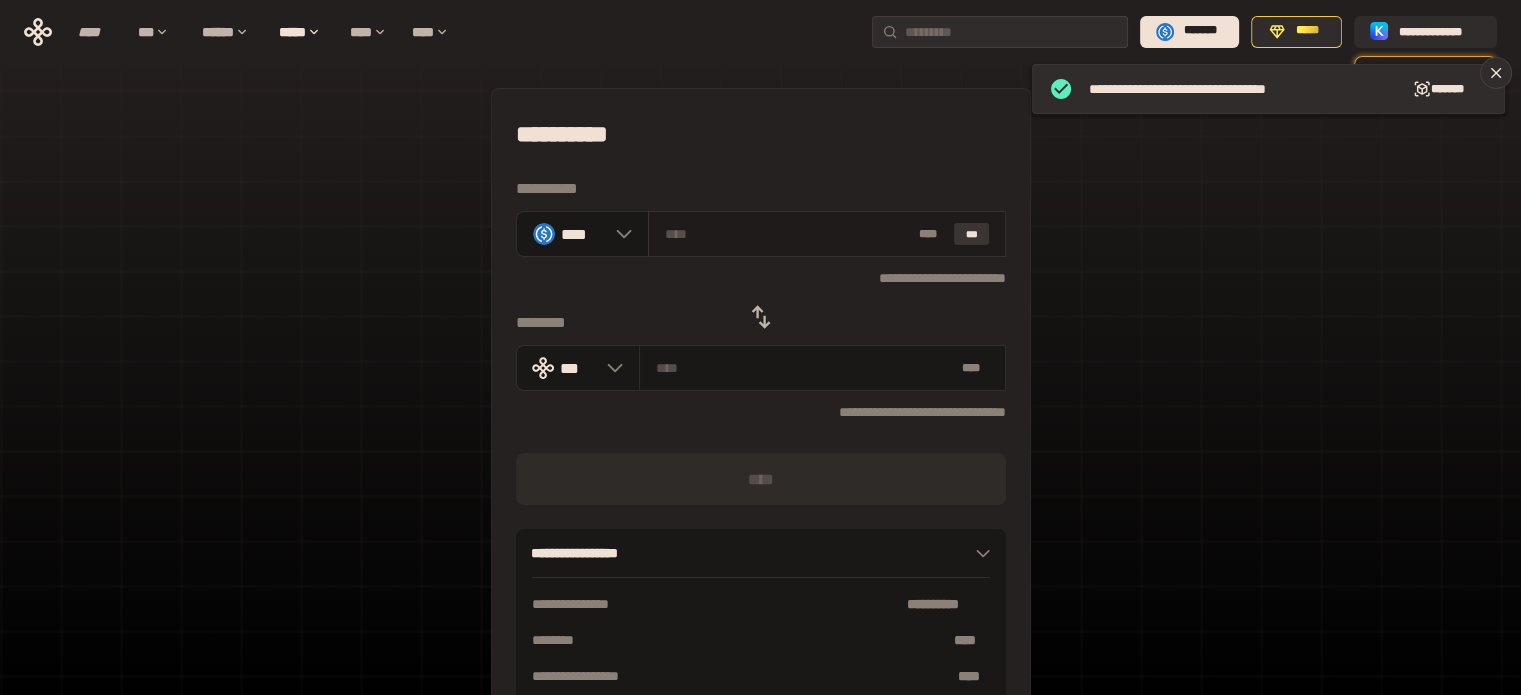 click on "***" at bounding box center (972, 234) 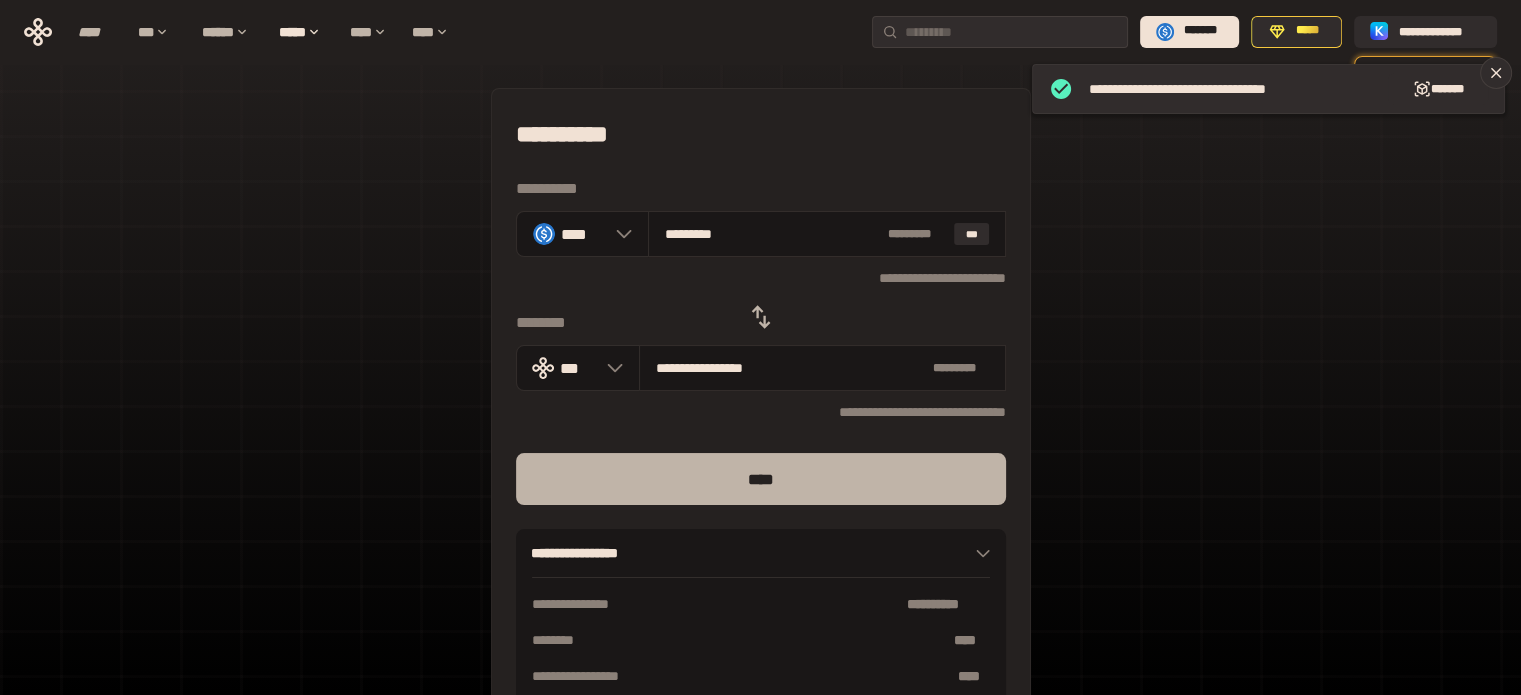 click on "****" at bounding box center (761, 479) 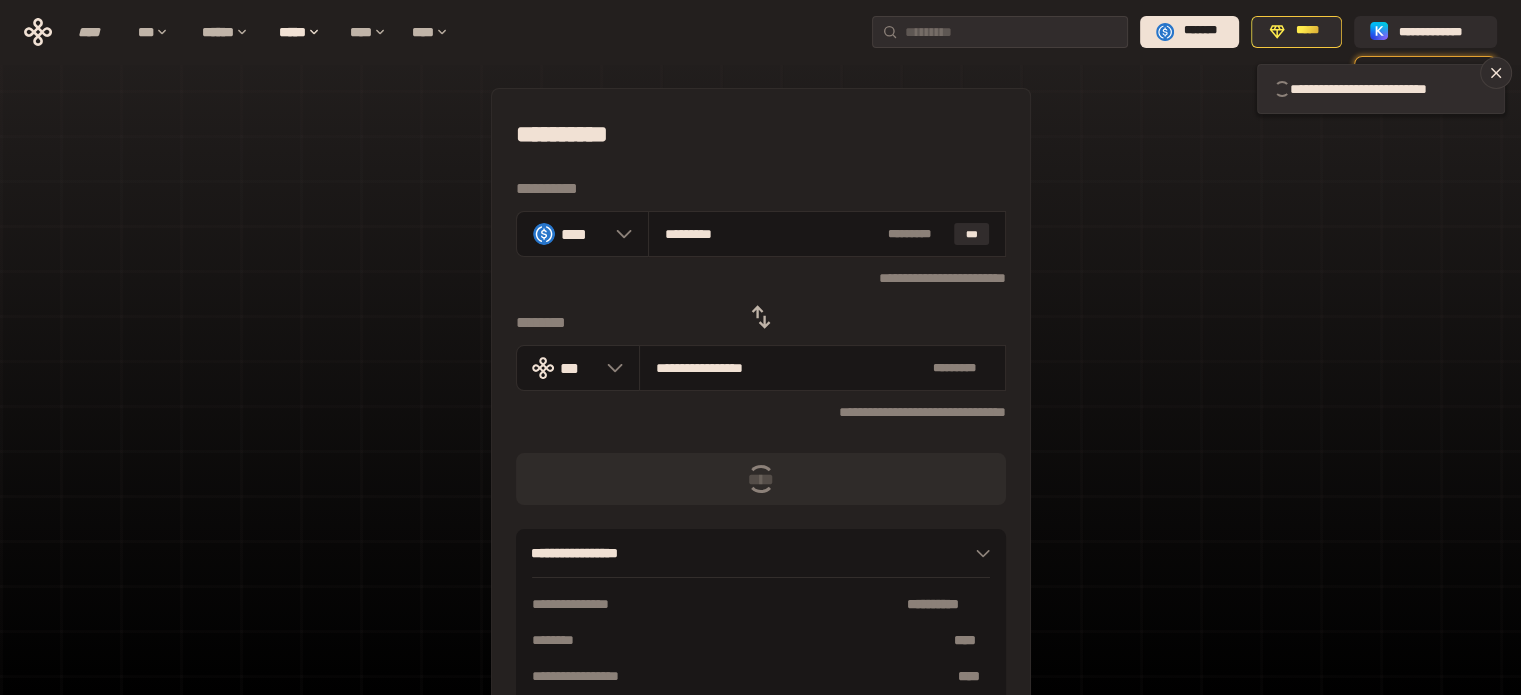 type 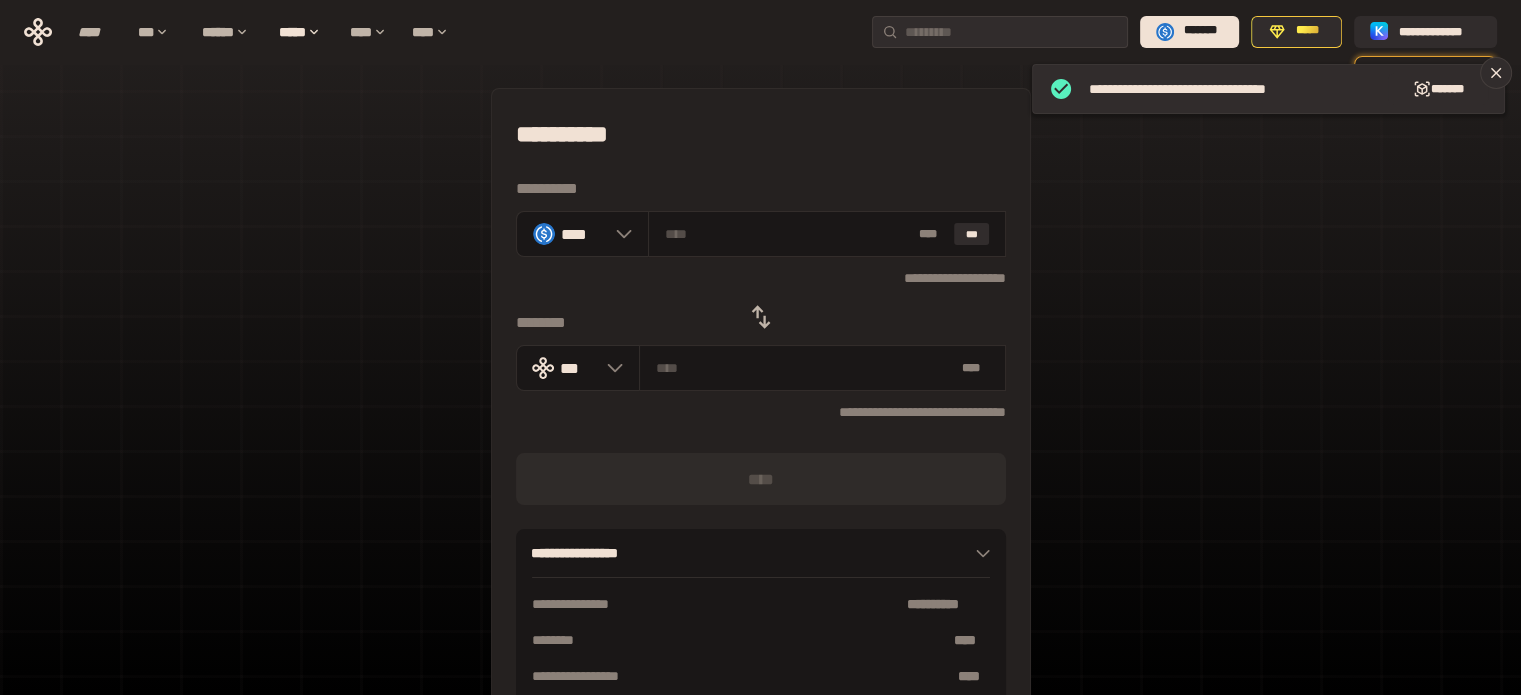 click 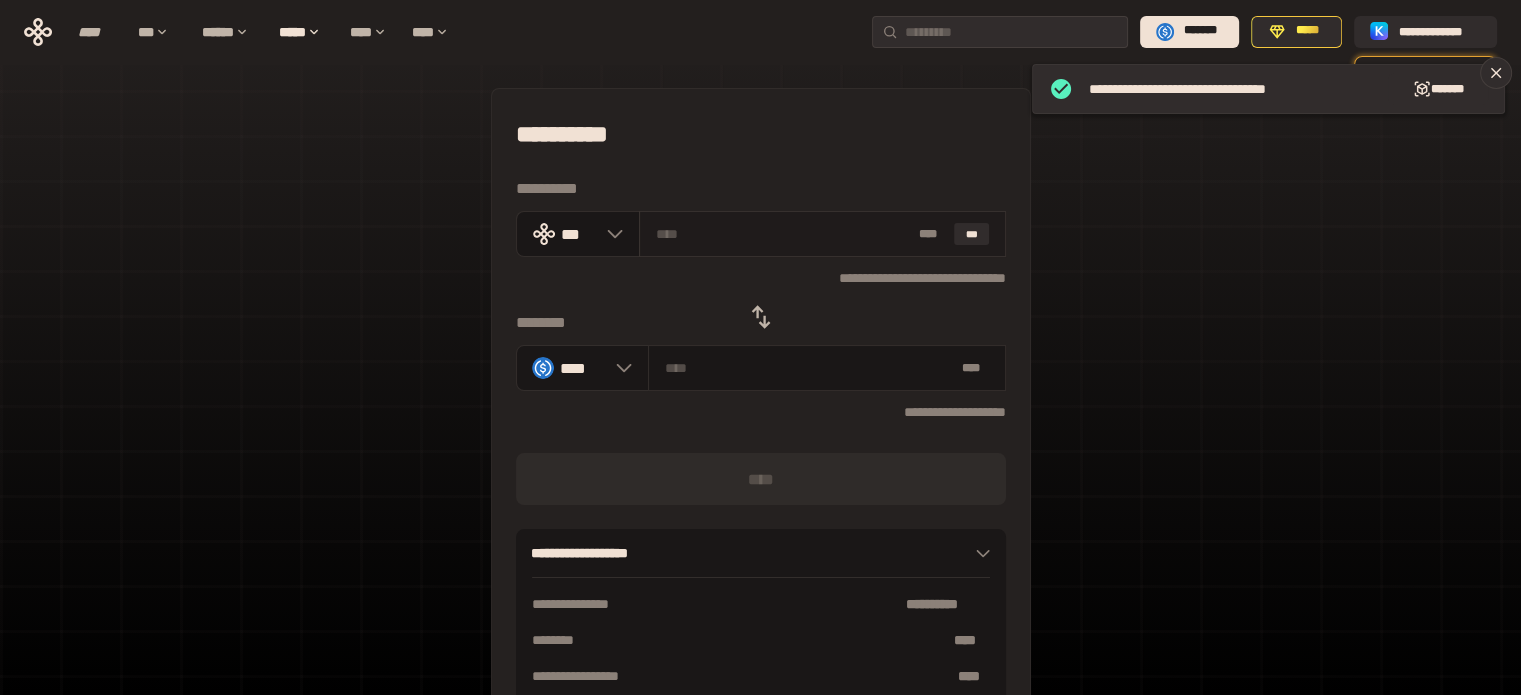 click at bounding box center (783, 234) 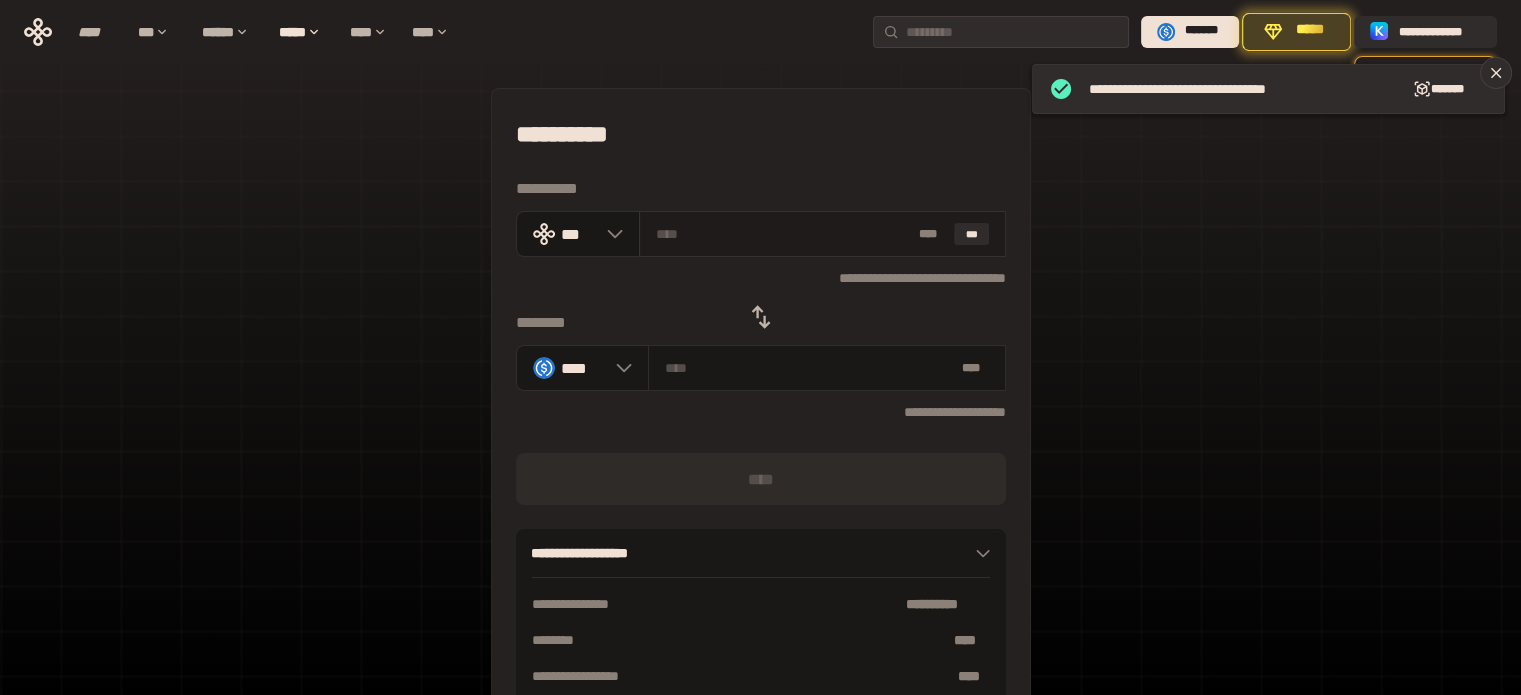 paste on "**" 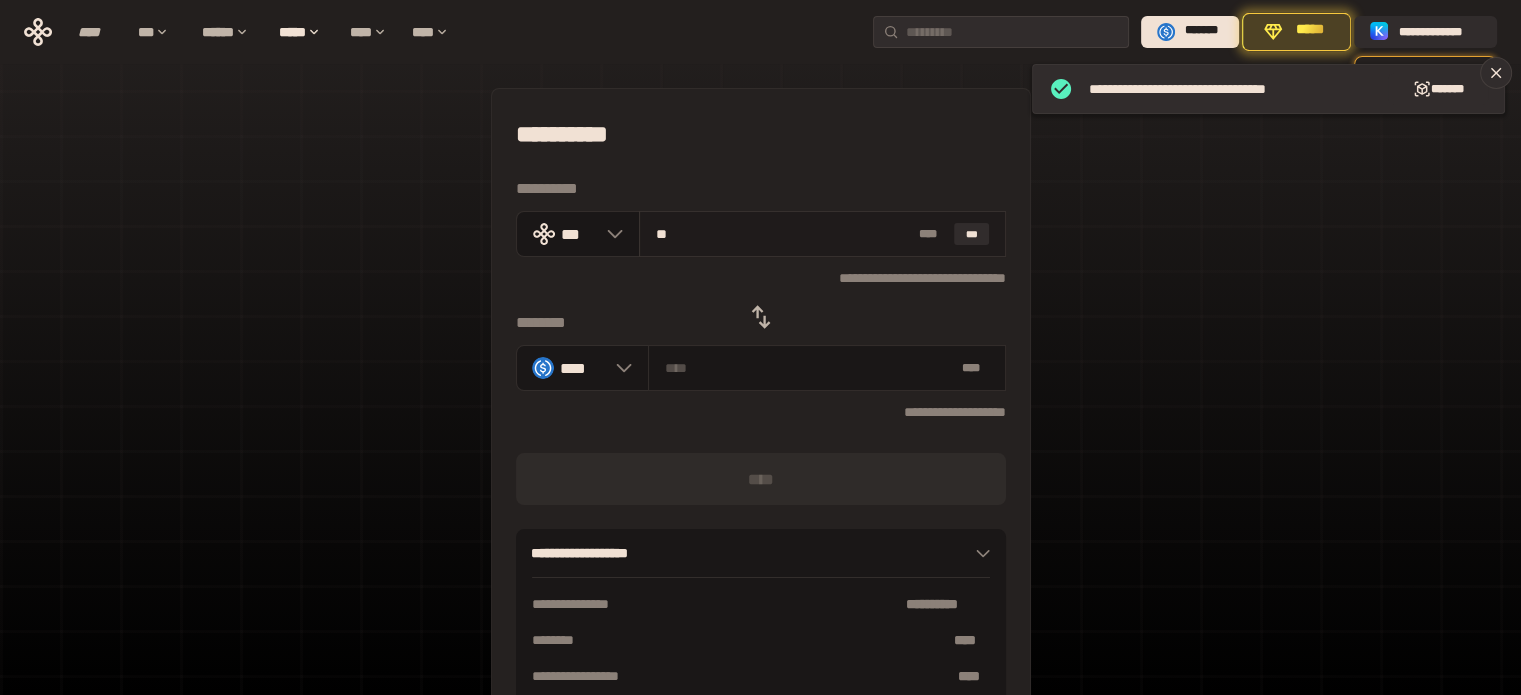type on "*********" 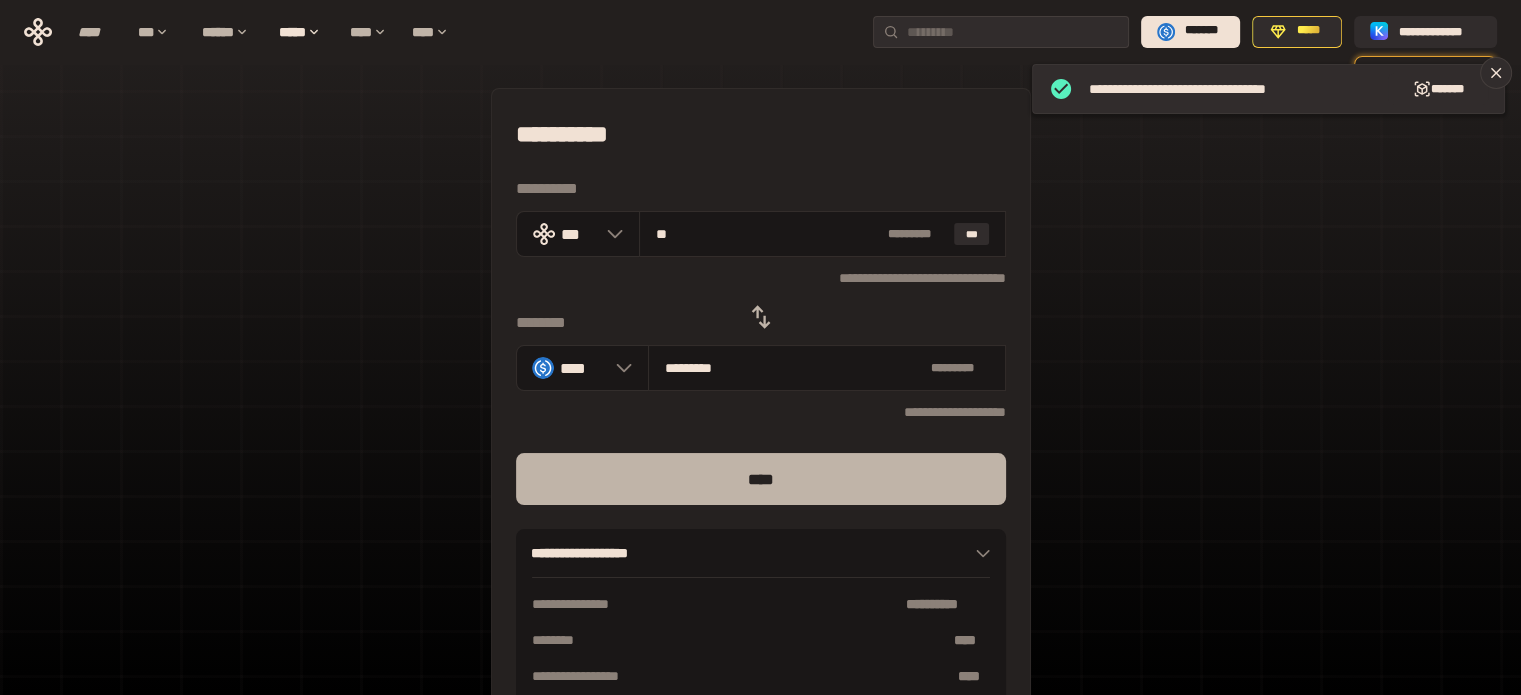 type on "**" 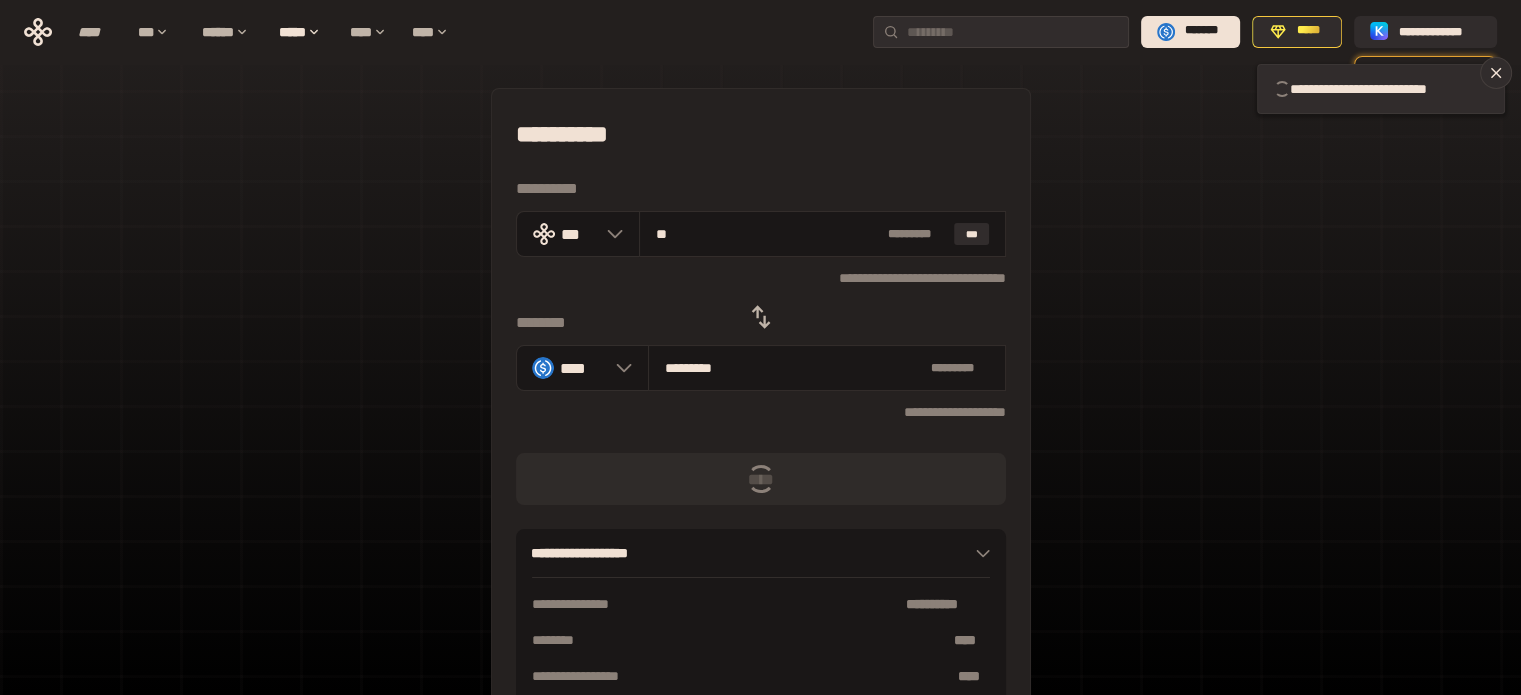 type 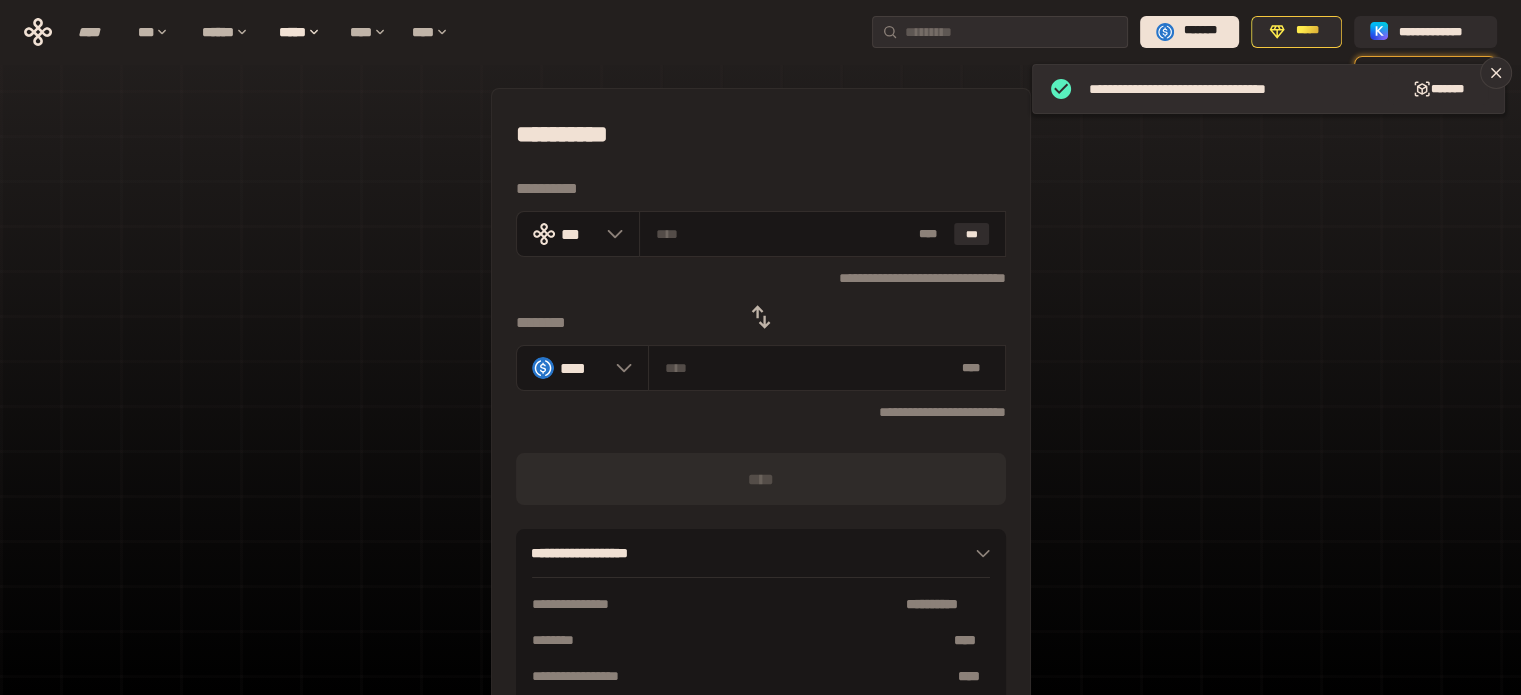click 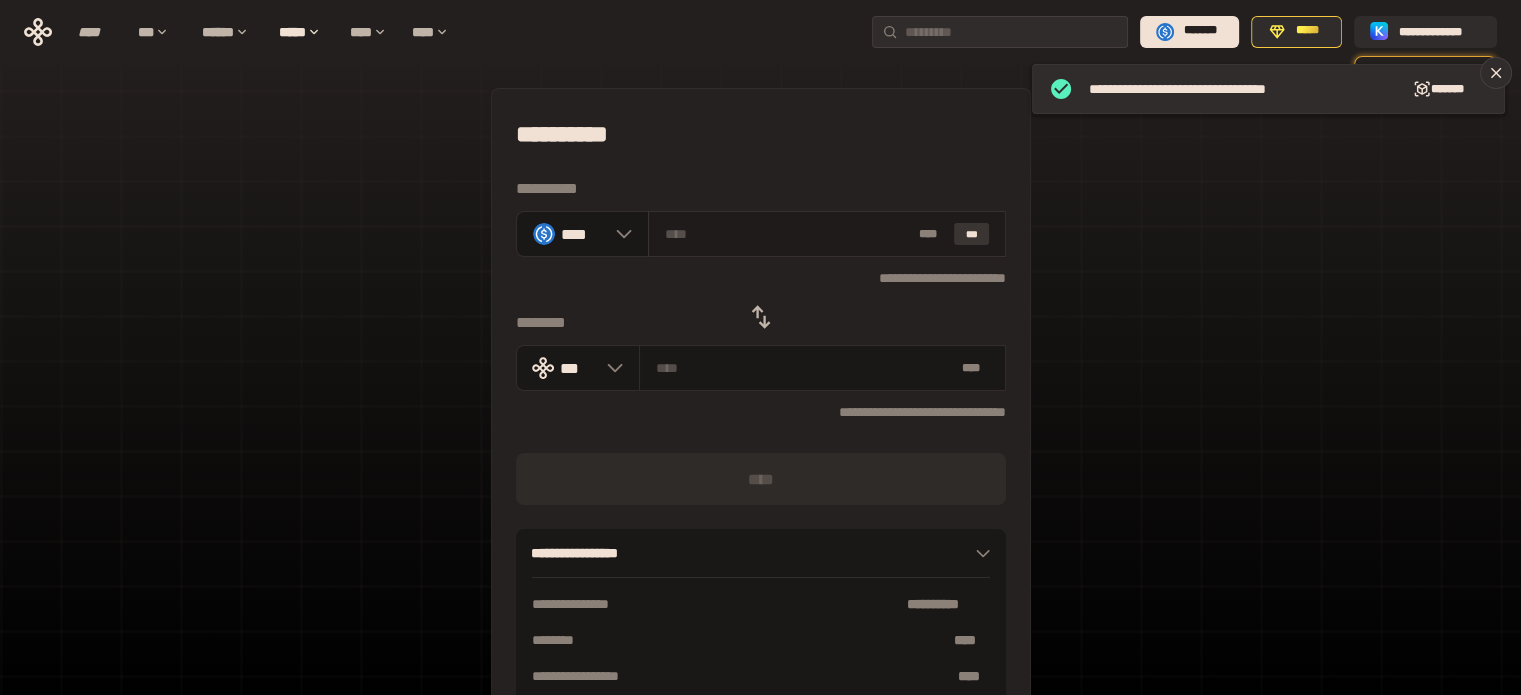 click on "***" at bounding box center (972, 234) 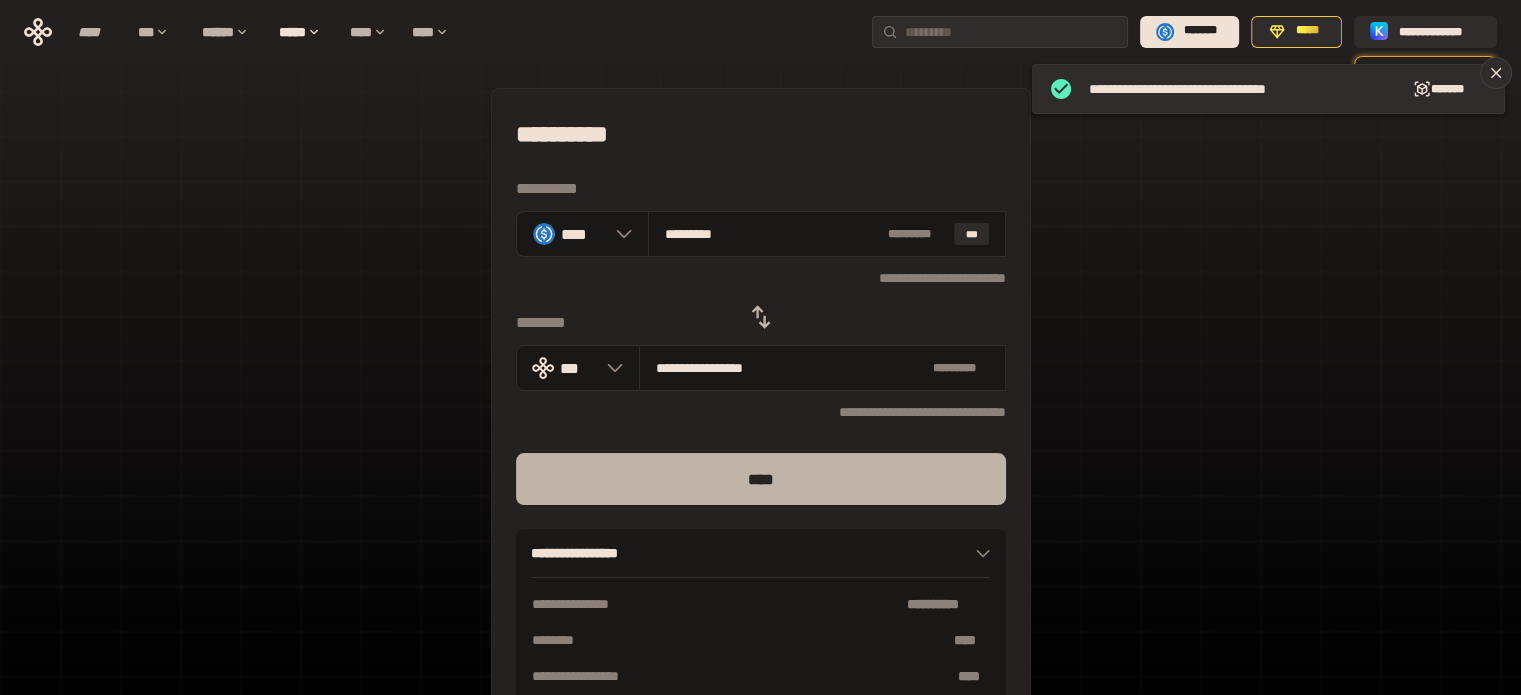 click on "****" at bounding box center (761, 479) 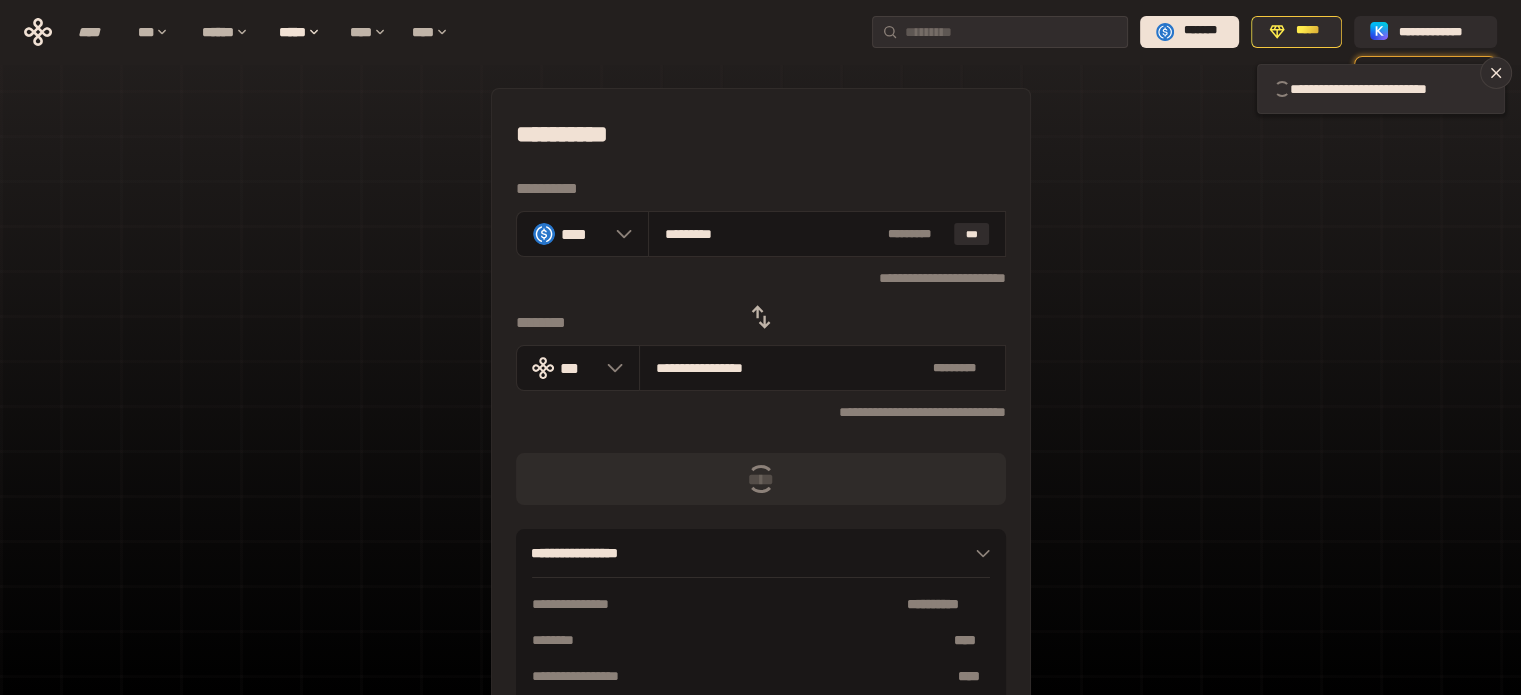 type 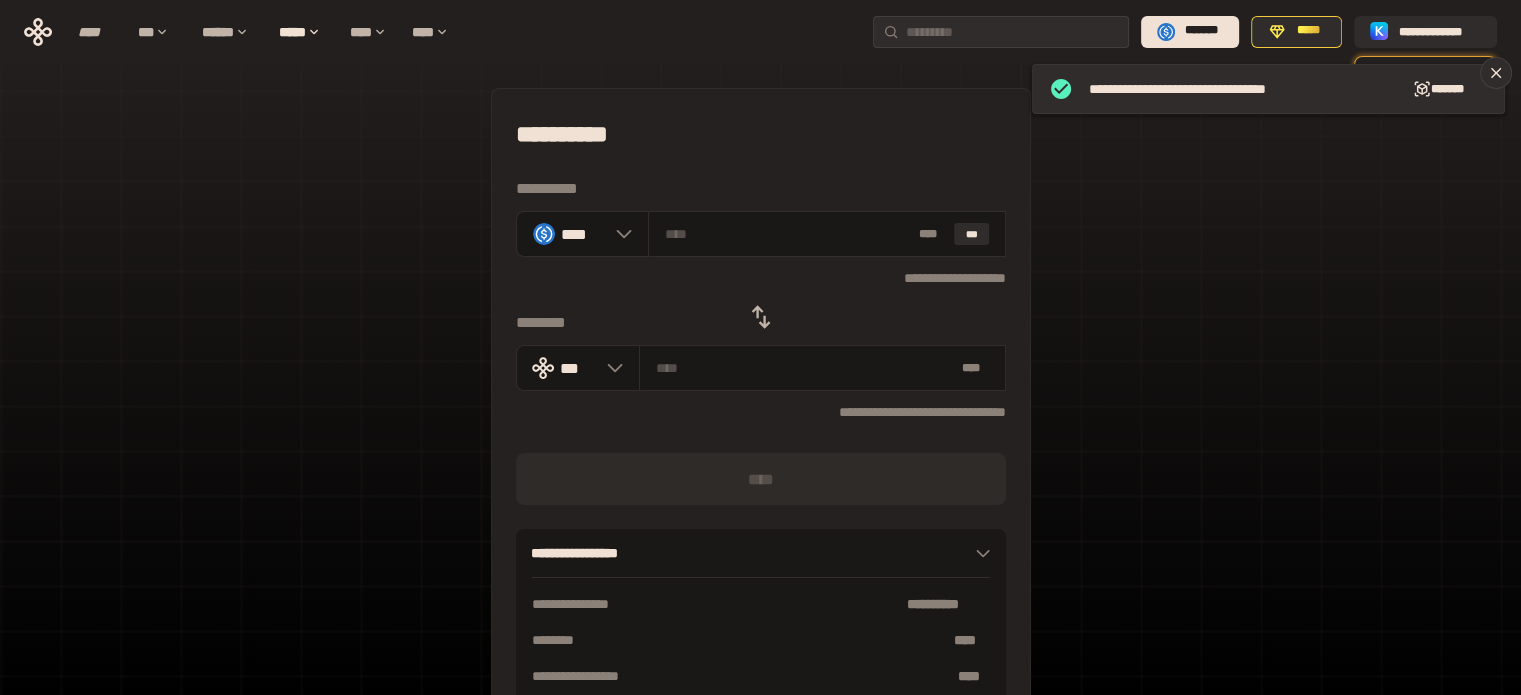 click 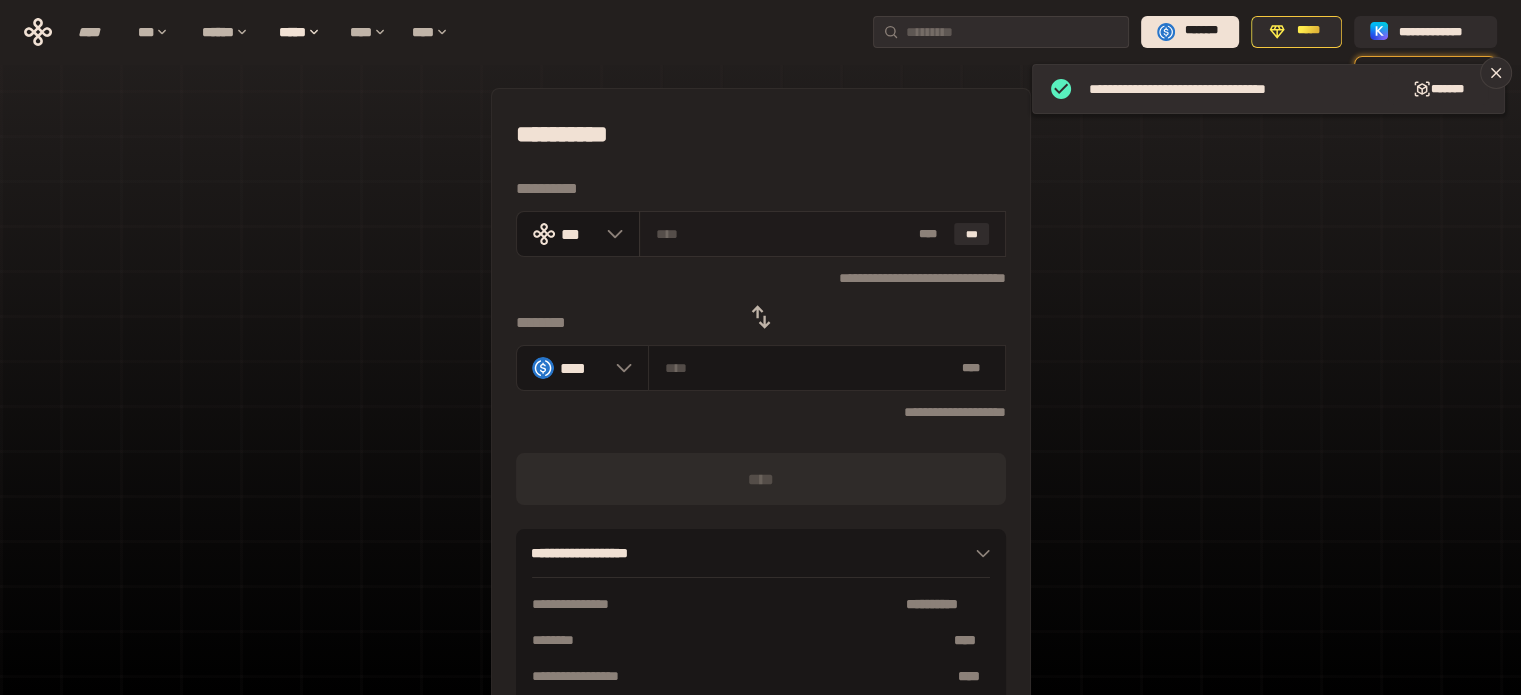 click at bounding box center [783, 234] 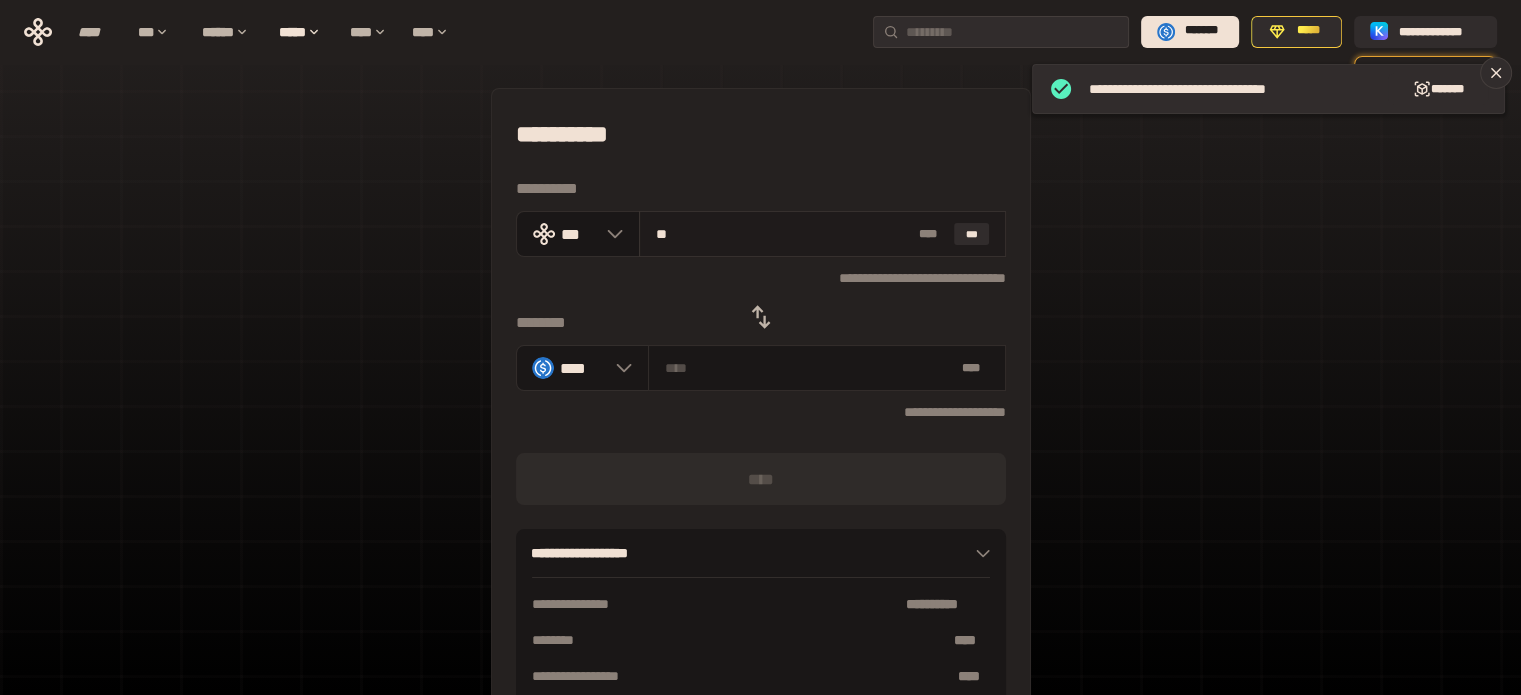 type on "*********" 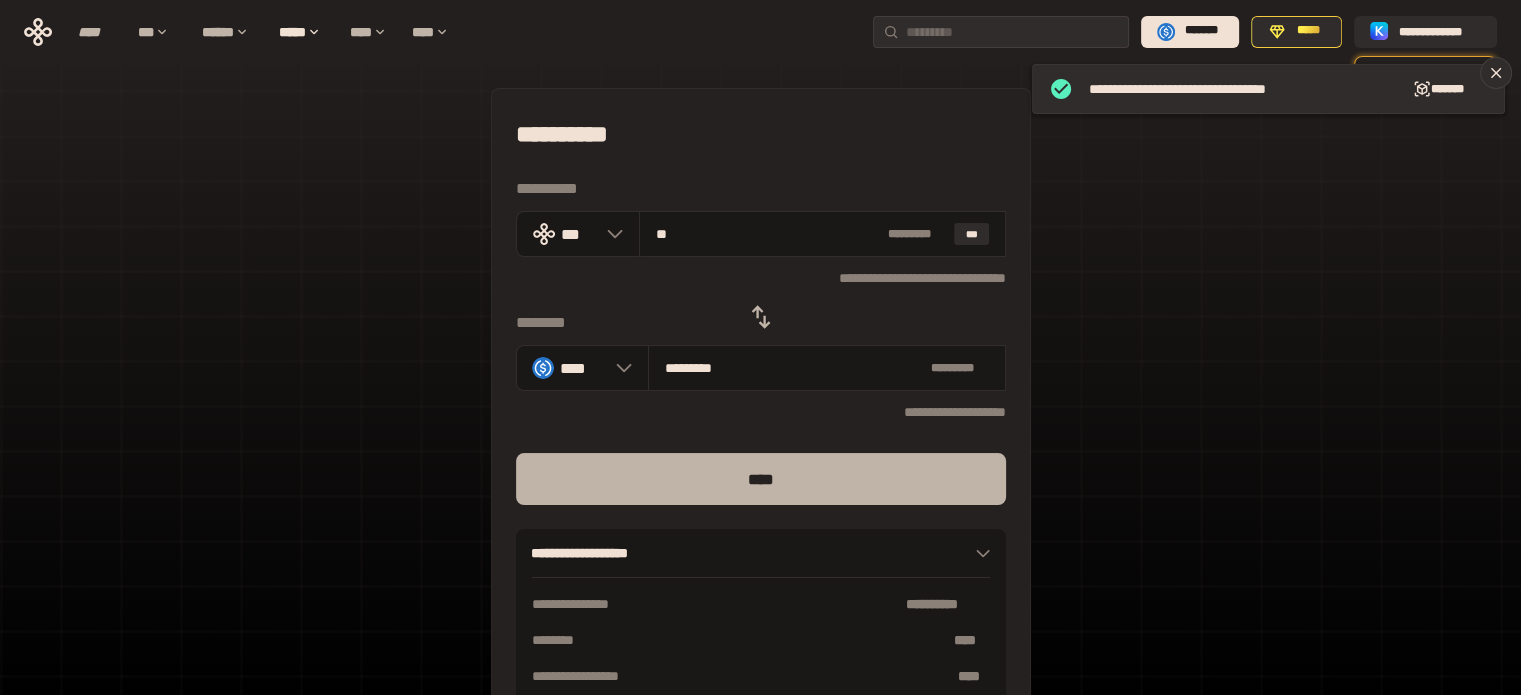 type on "**" 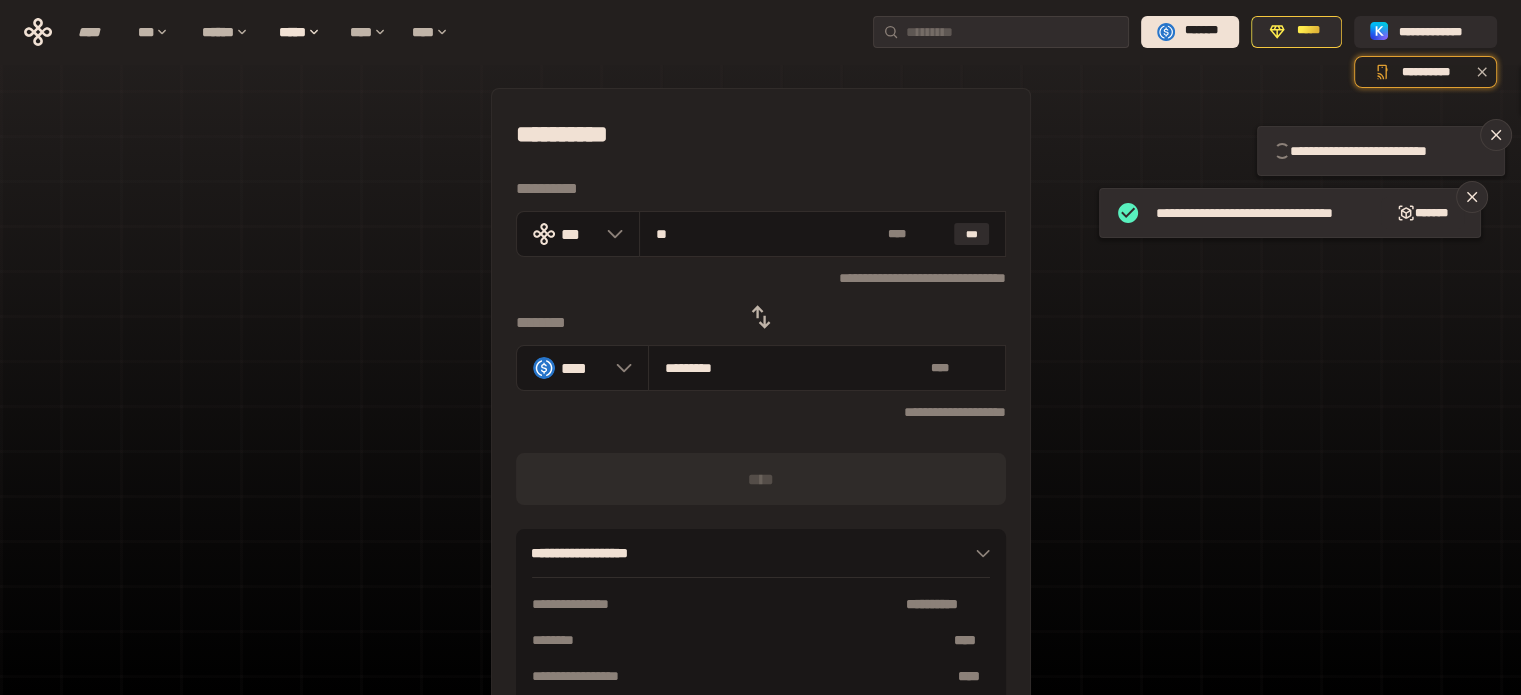 type 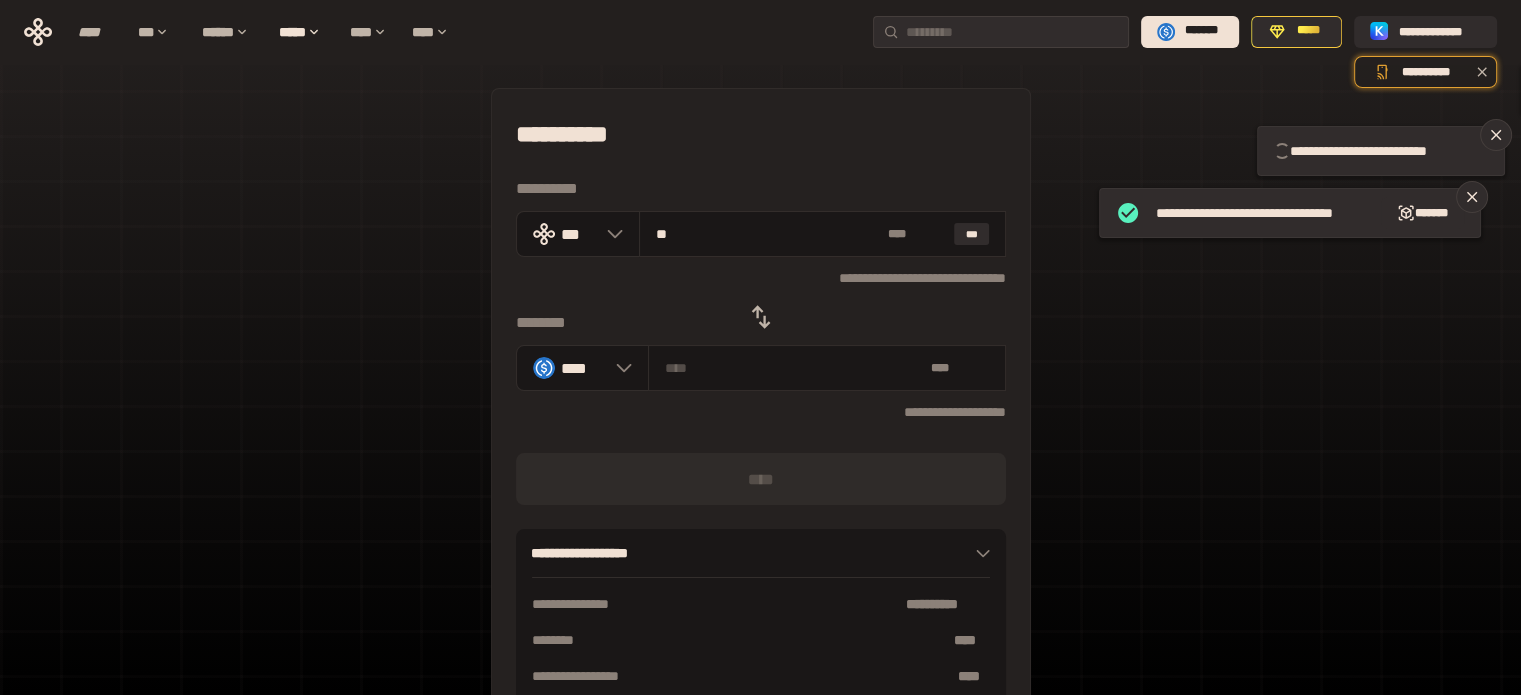 type 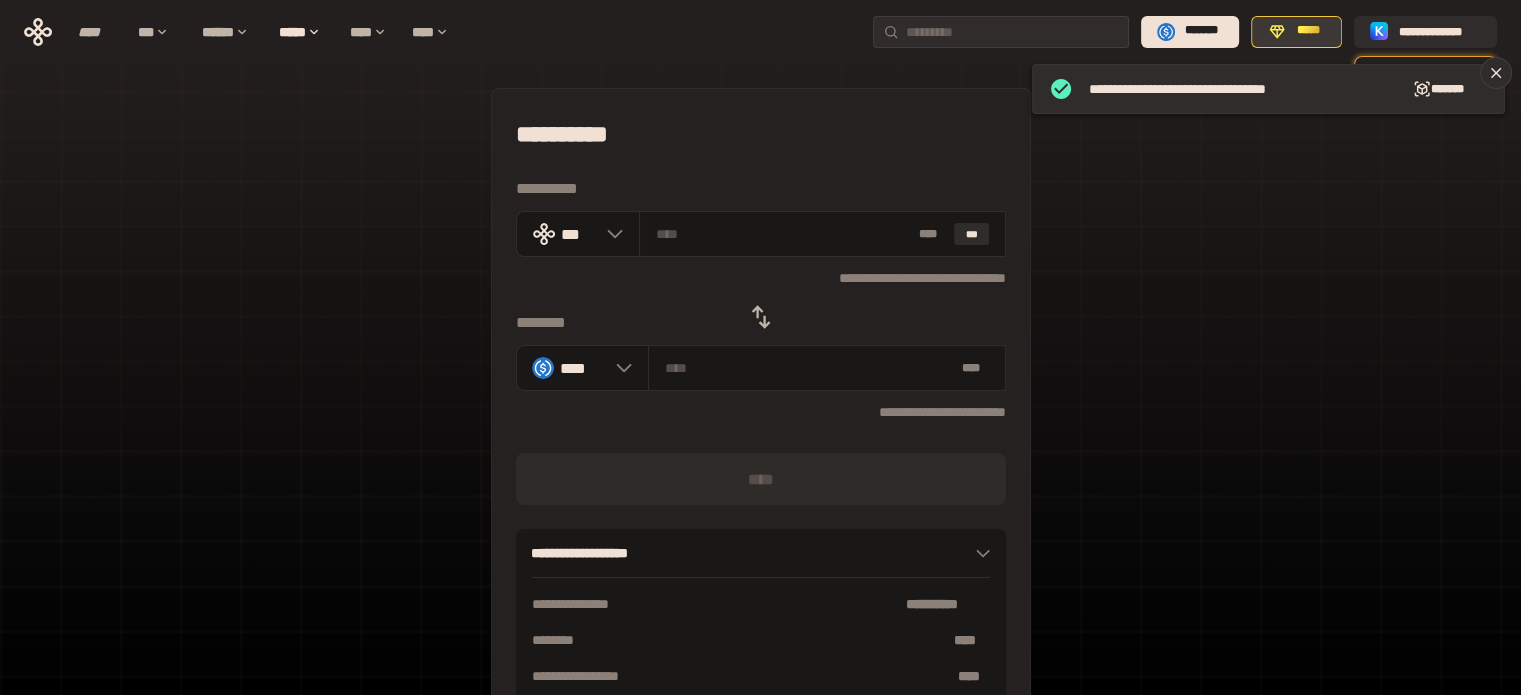 click 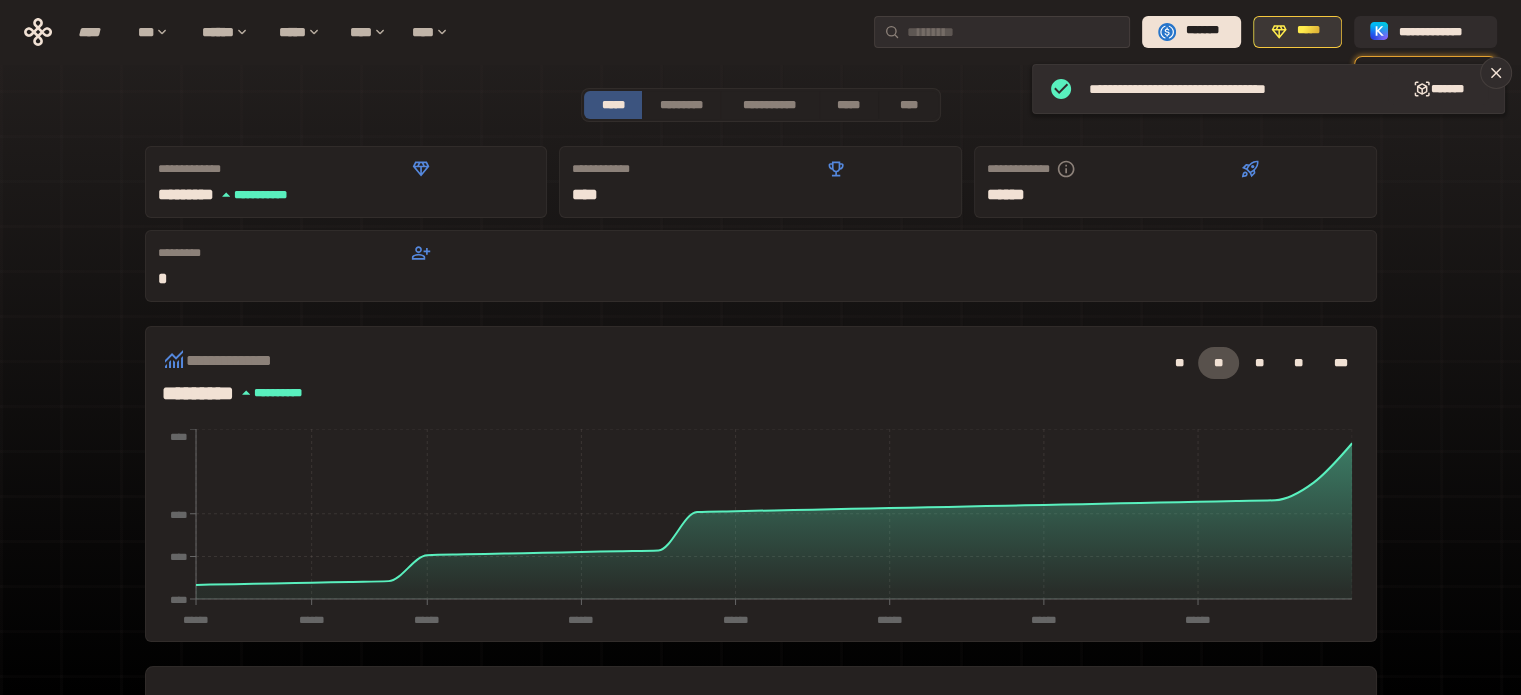 click 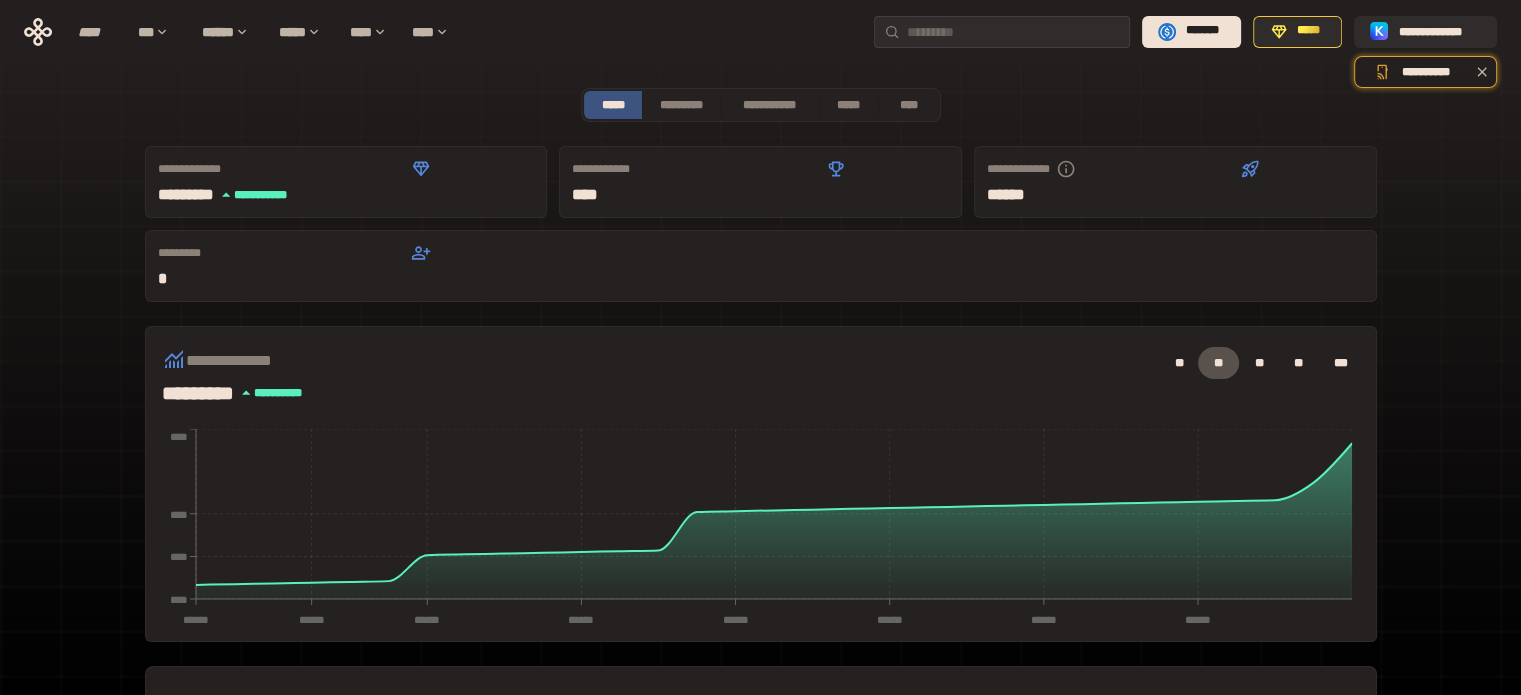 drag, startPoint x: 32, startPoint y: 287, endPoint x: 157, endPoint y: 187, distance: 160.07811 